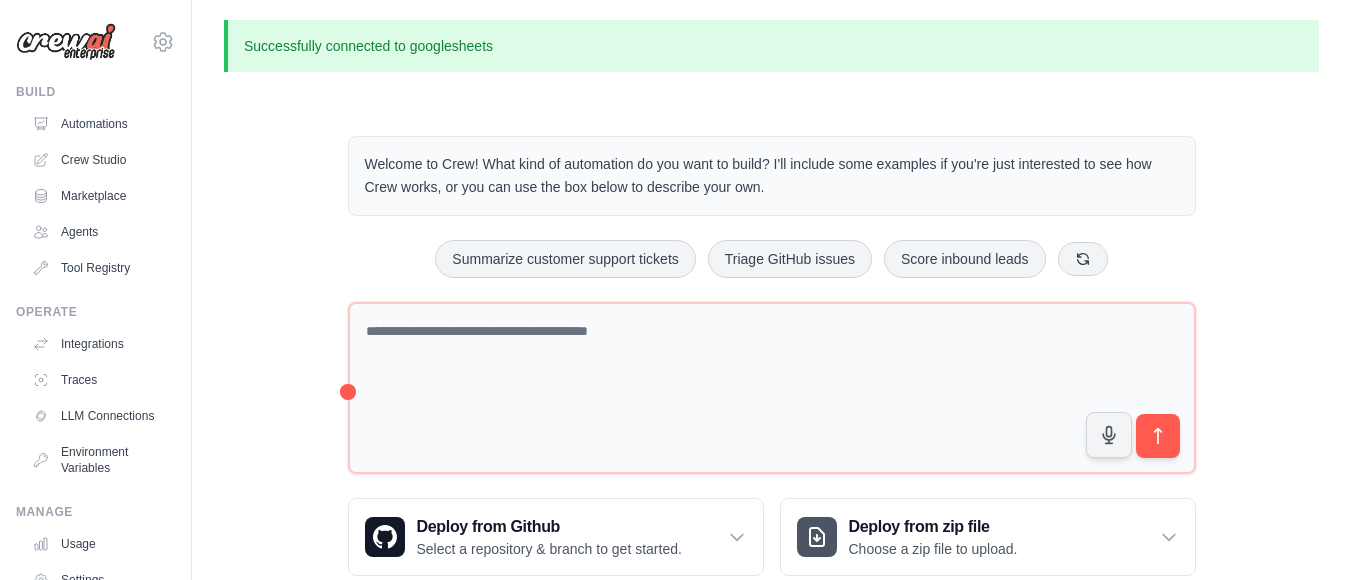 scroll, scrollTop: 0, scrollLeft: 0, axis: both 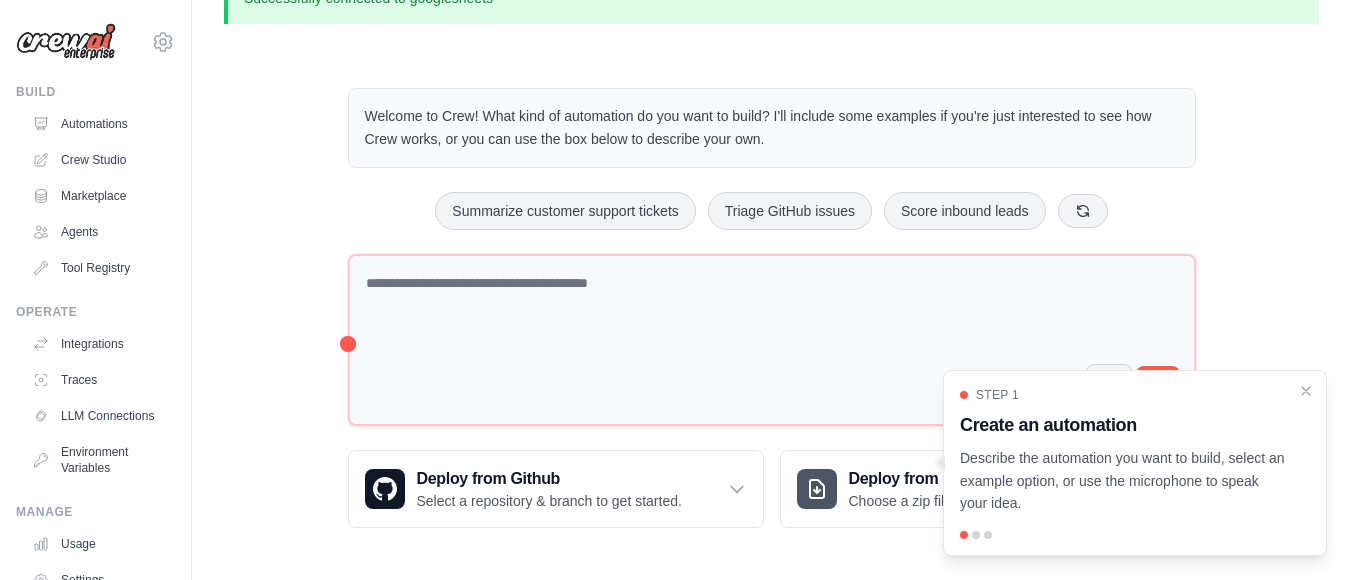 click at bounding box center [1135, 535] 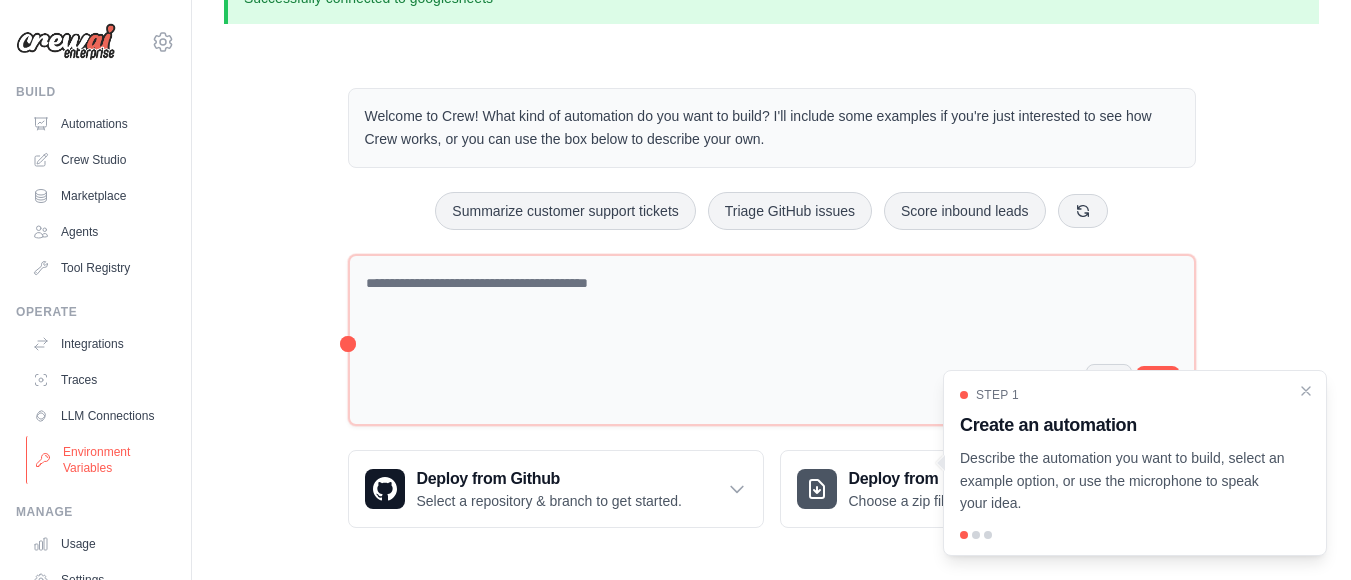 scroll, scrollTop: 138, scrollLeft: 0, axis: vertical 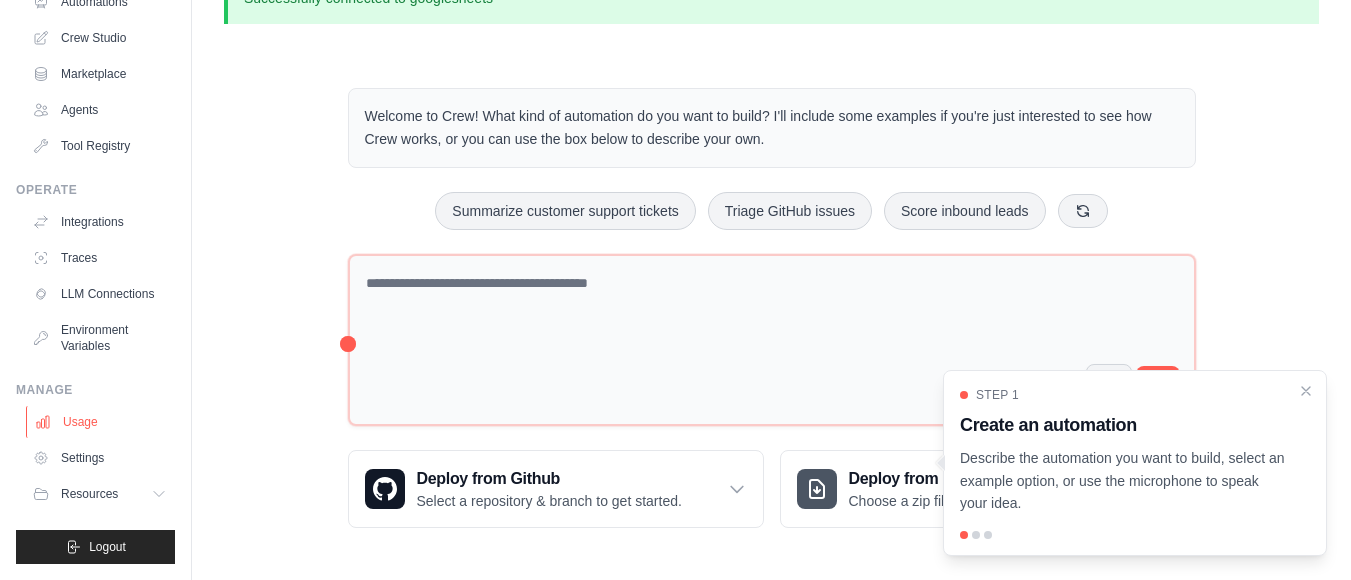 click on "Usage" at bounding box center (101, 422) 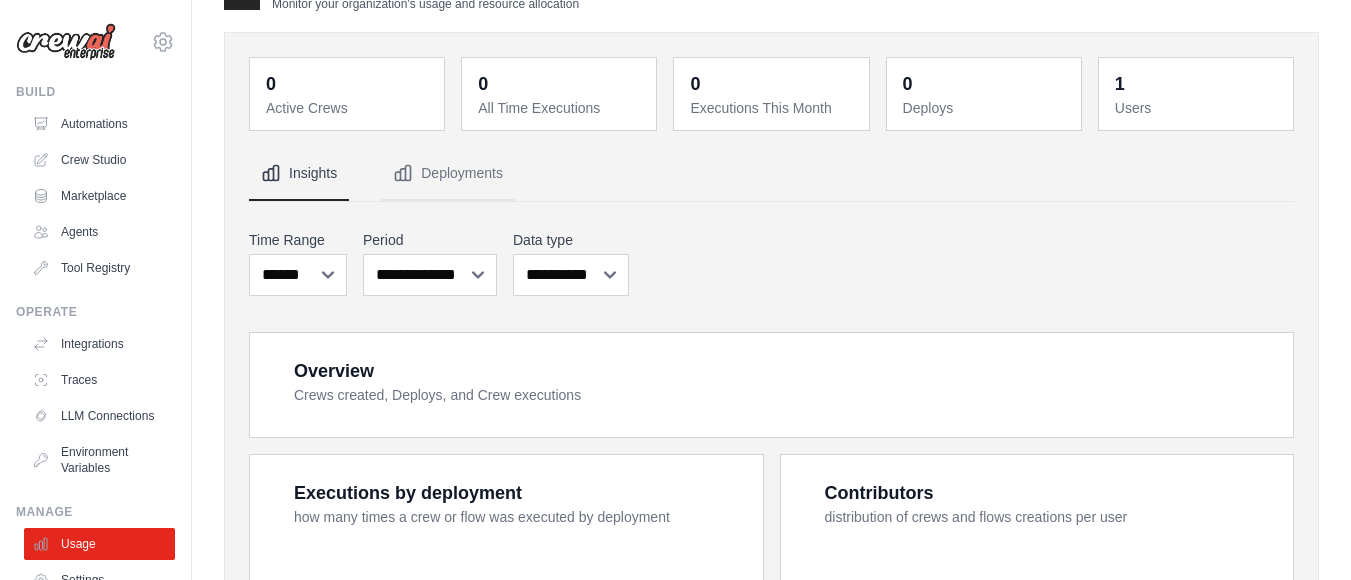 scroll, scrollTop: 0, scrollLeft: 0, axis: both 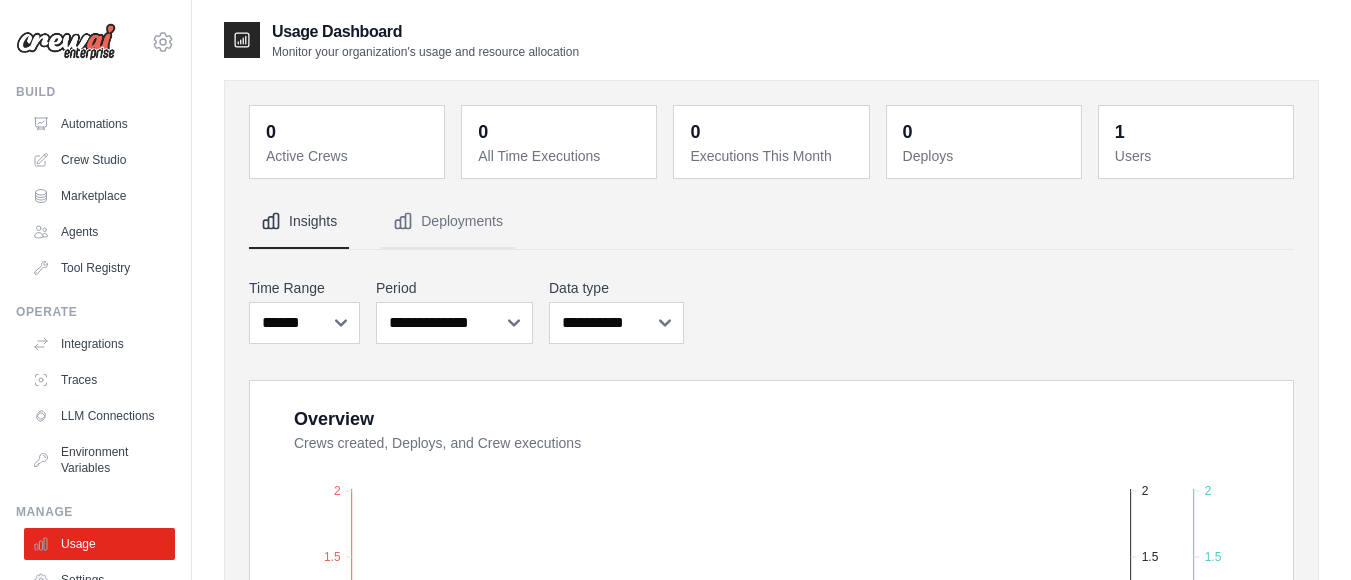 click on "Users" at bounding box center [1198, 156] 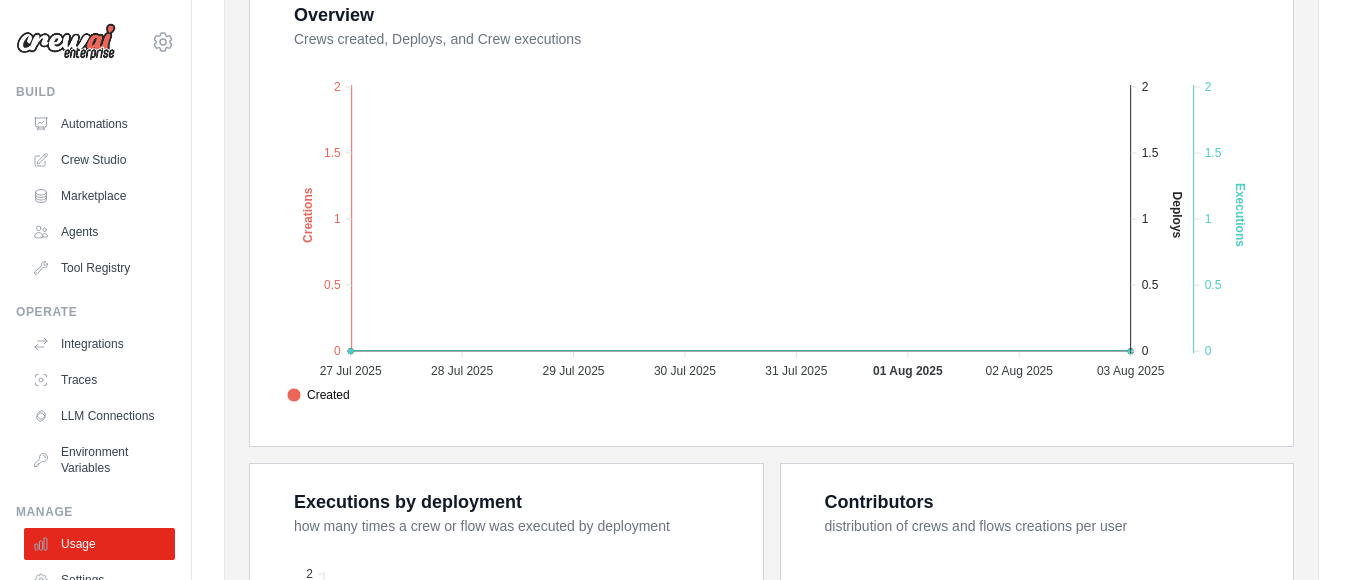 scroll, scrollTop: 401, scrollLeft: 0, axis: vertical 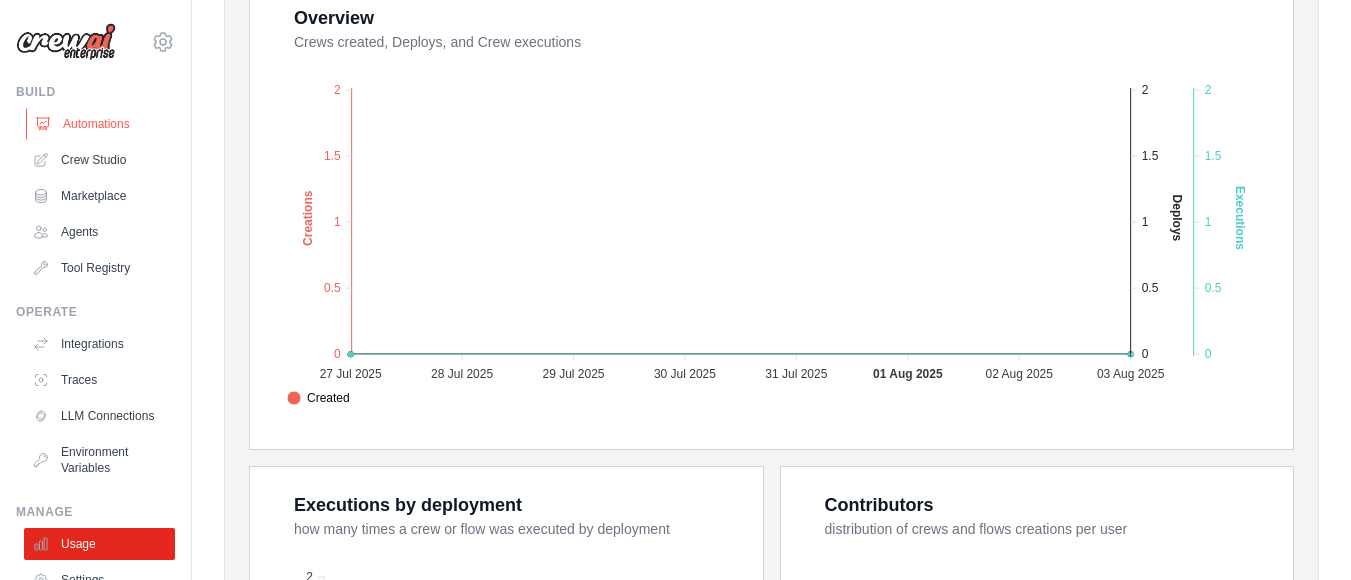 click on "Automations" at bounding box center [101, 124] 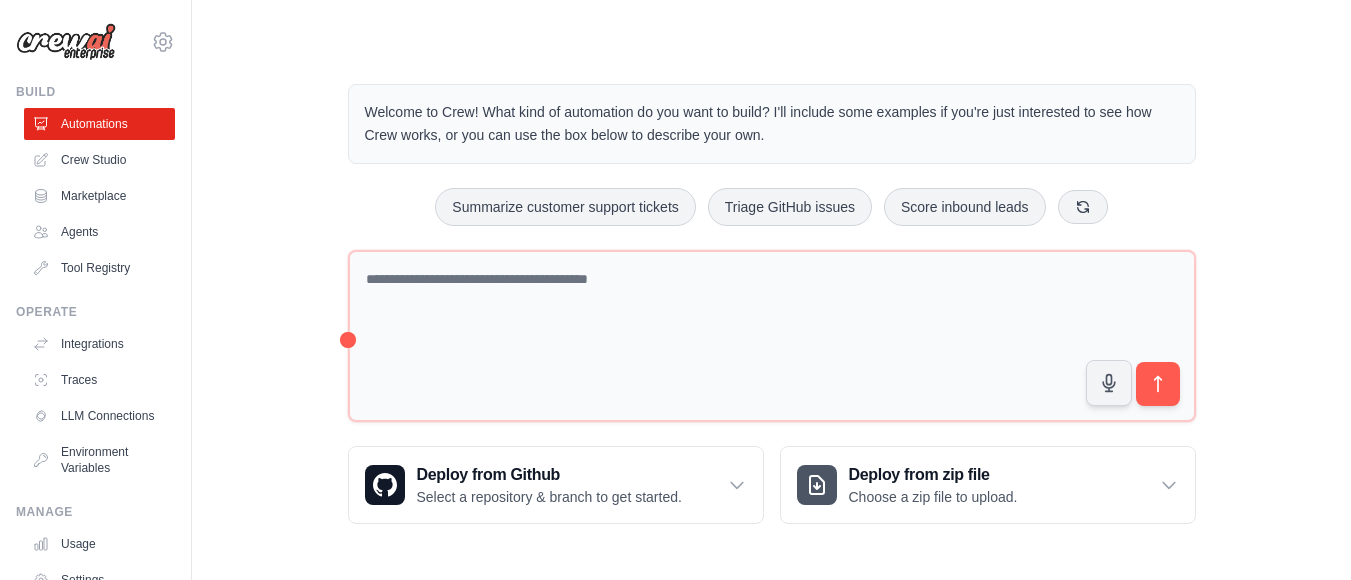 scroll, scrollTop: 0, scrollLeft: 0, axis: both 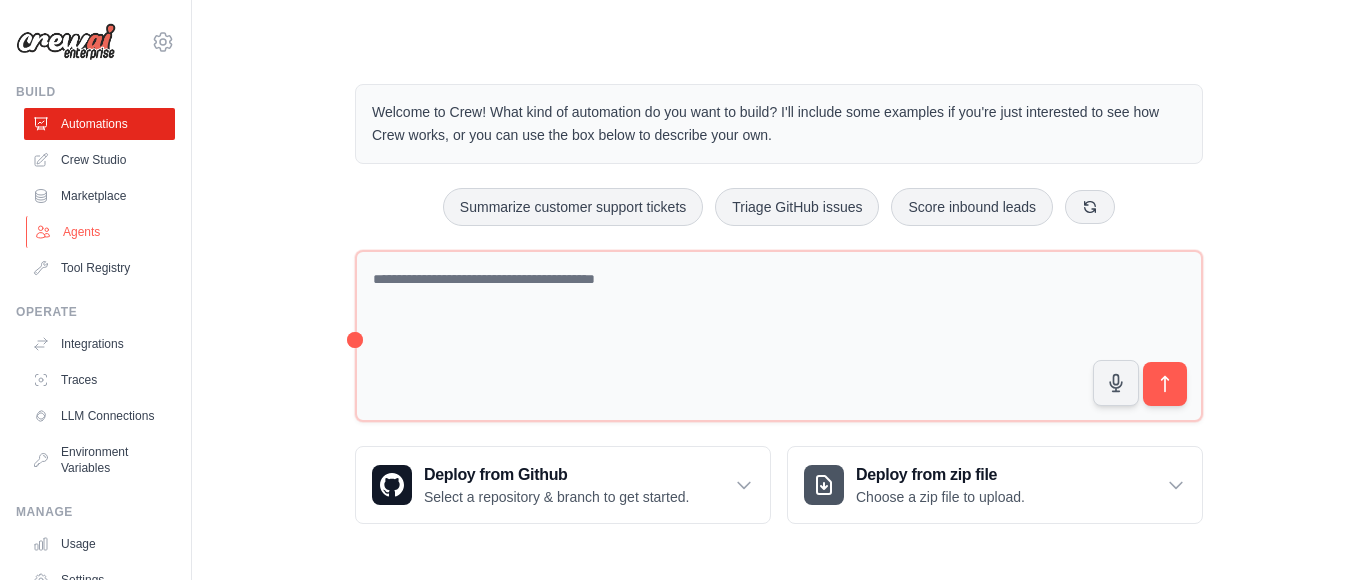 click on "Agents" at bounding box center (101, 232) 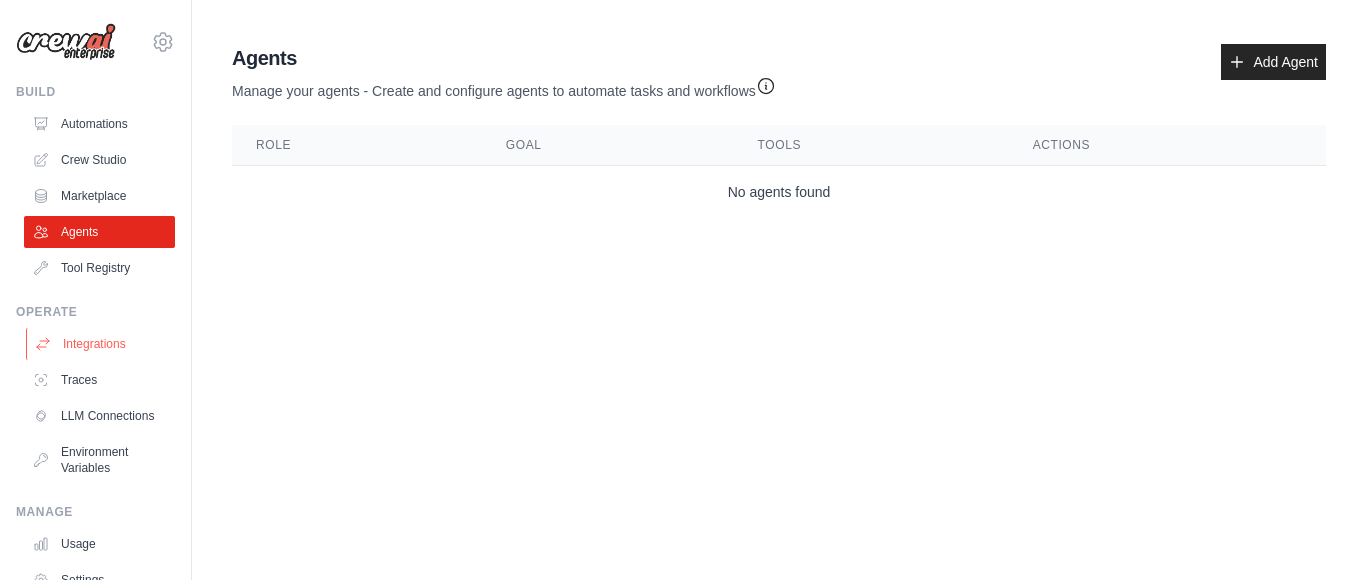 click on "Integrations" at bounding box center (101, 344) 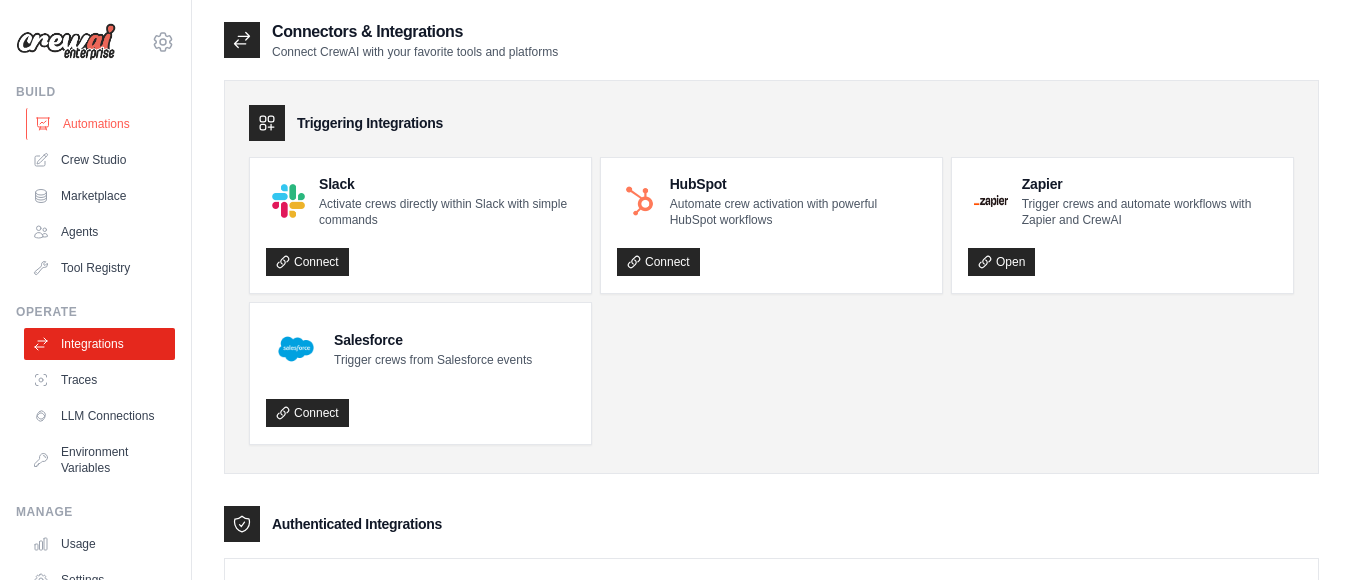 click on "Automations" at bounding box center [101, 124] 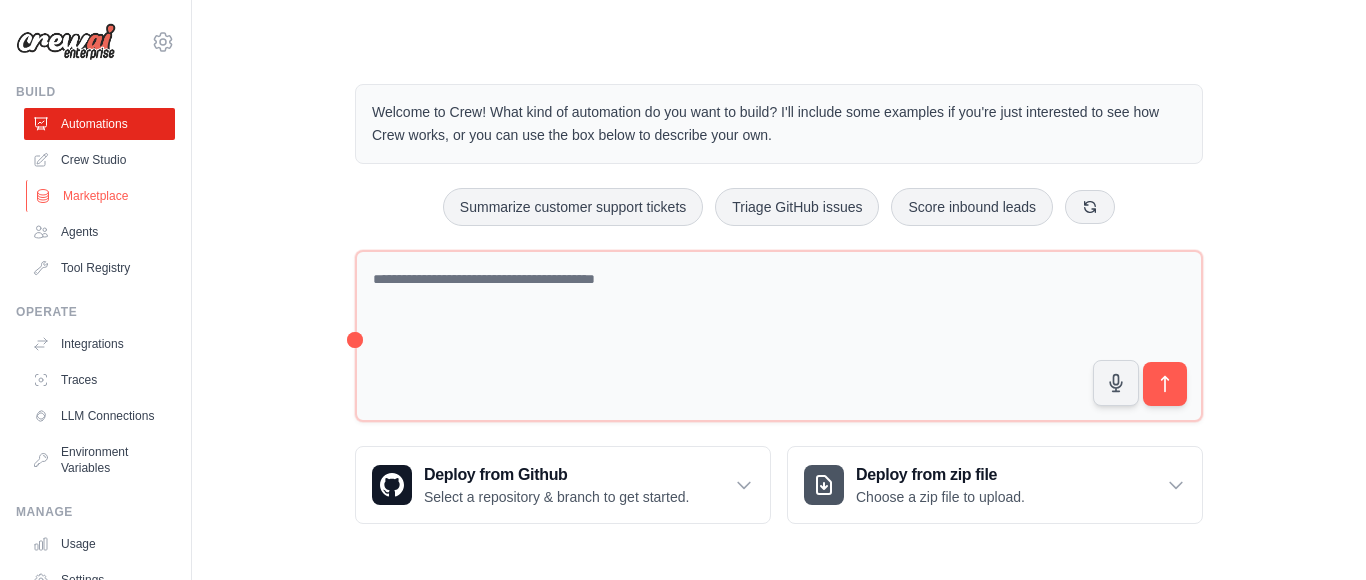 click on "Marketplace" at bounding box center (101, 196) 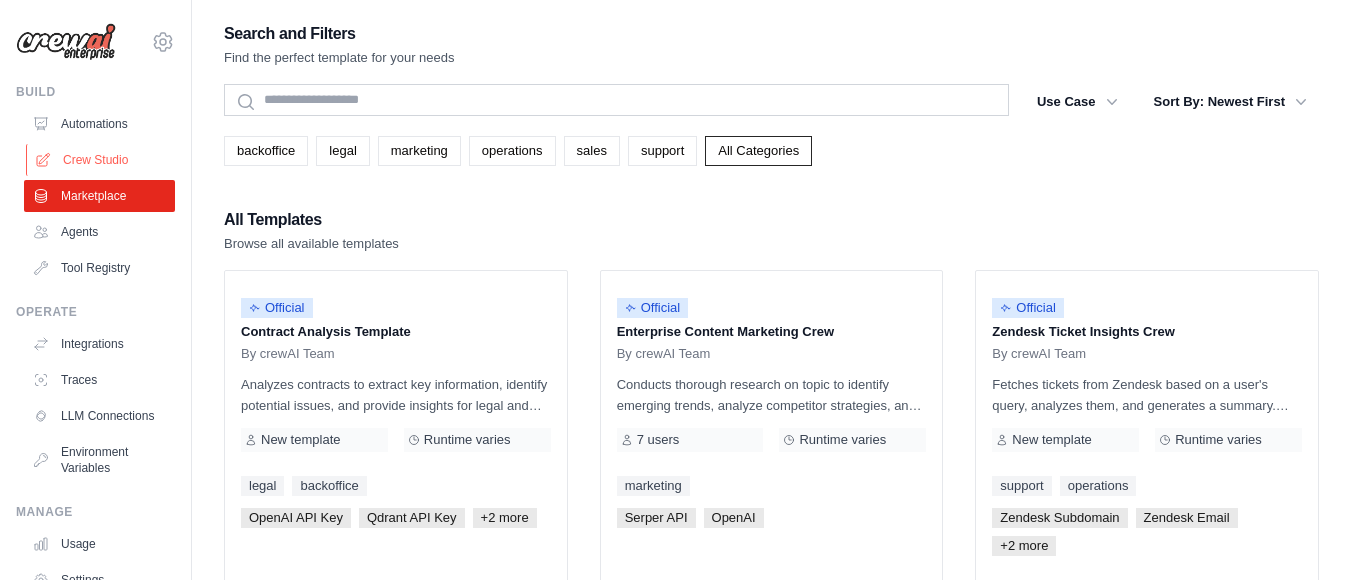click on "Crew Studio" at bounding box center [101, 160] 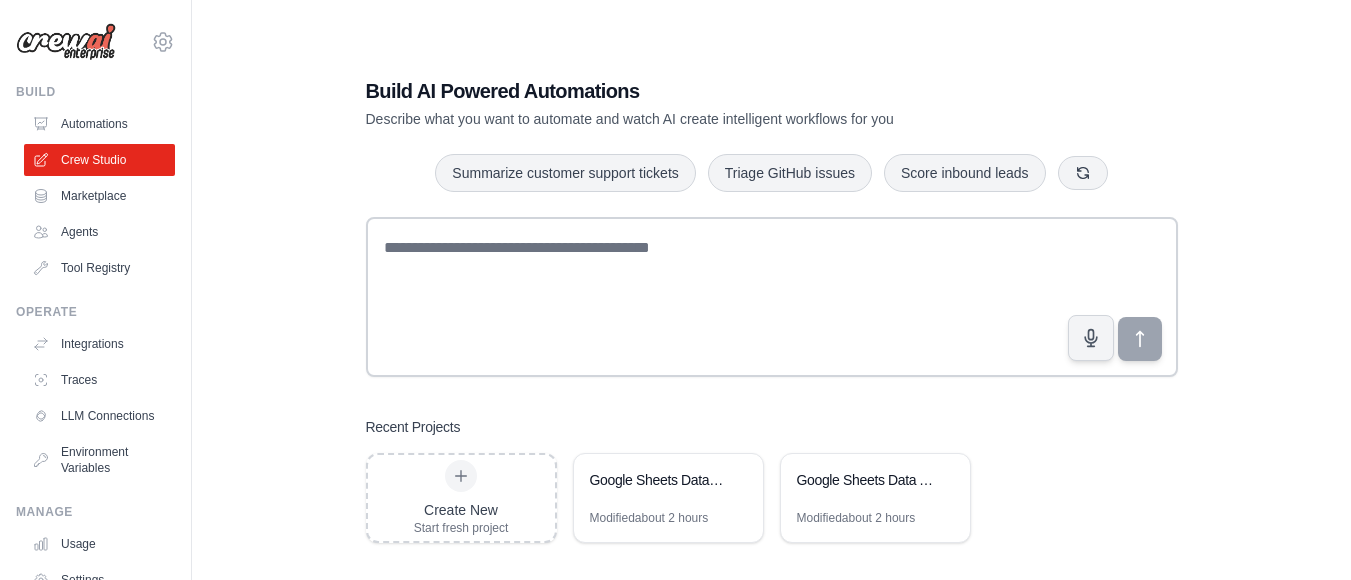 scroll, scrollTop: 0, scrollLeft: 0, axis: both 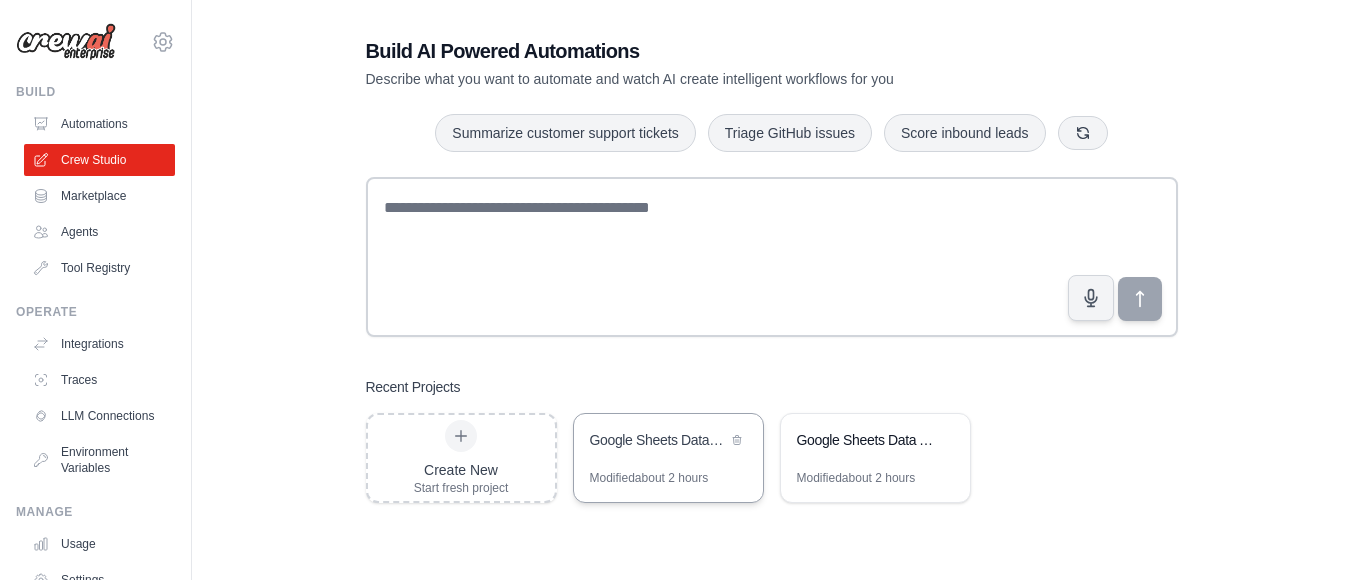 click on "Modified  about 2 hours" at bounding box center [668, 486] 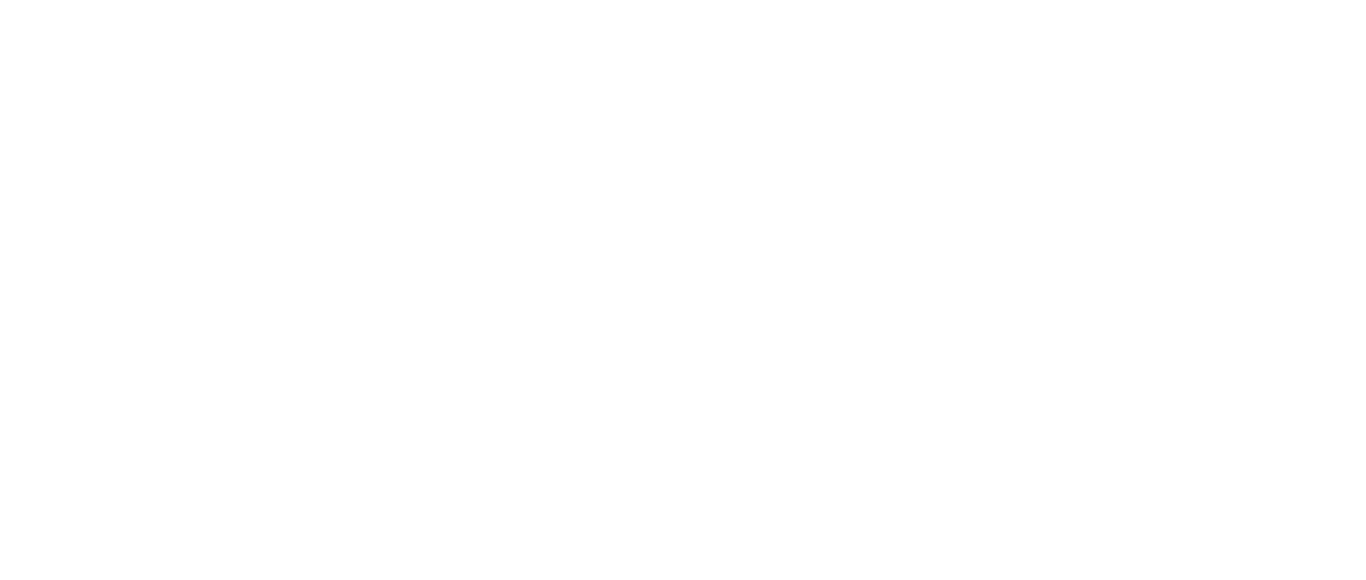 scroll, scrollTop: 0, scrollLeft: 0, axis: both 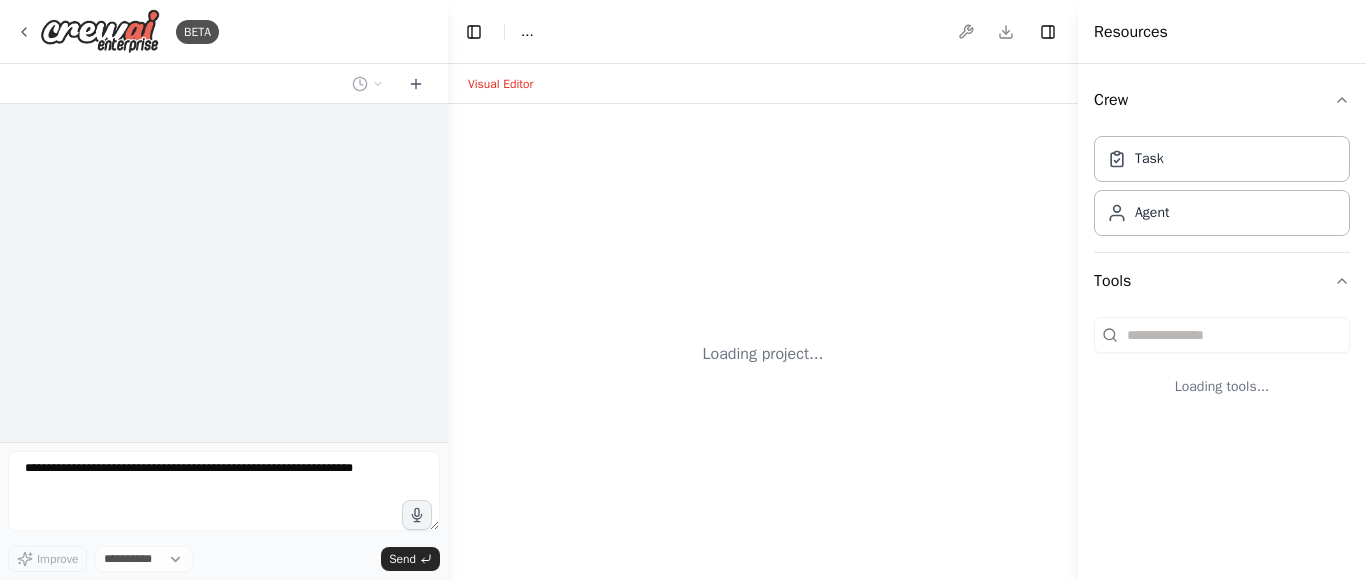 select on "****" 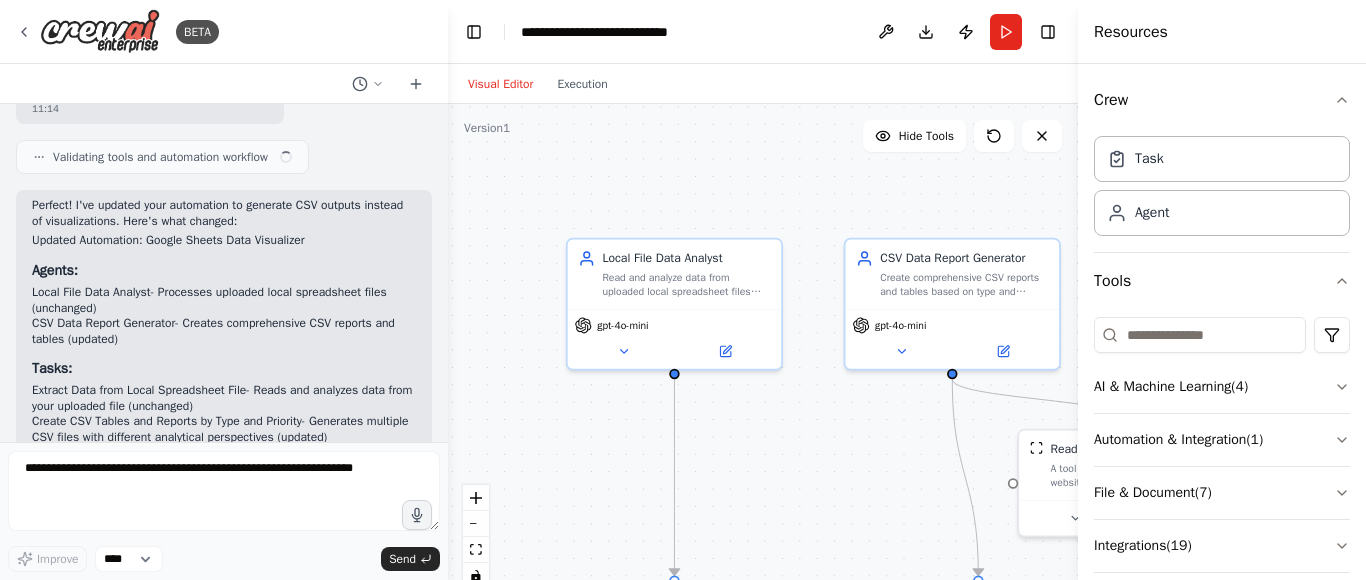 scroll, scrollTop: 4526, scrollLeft: 0, axis: vertical 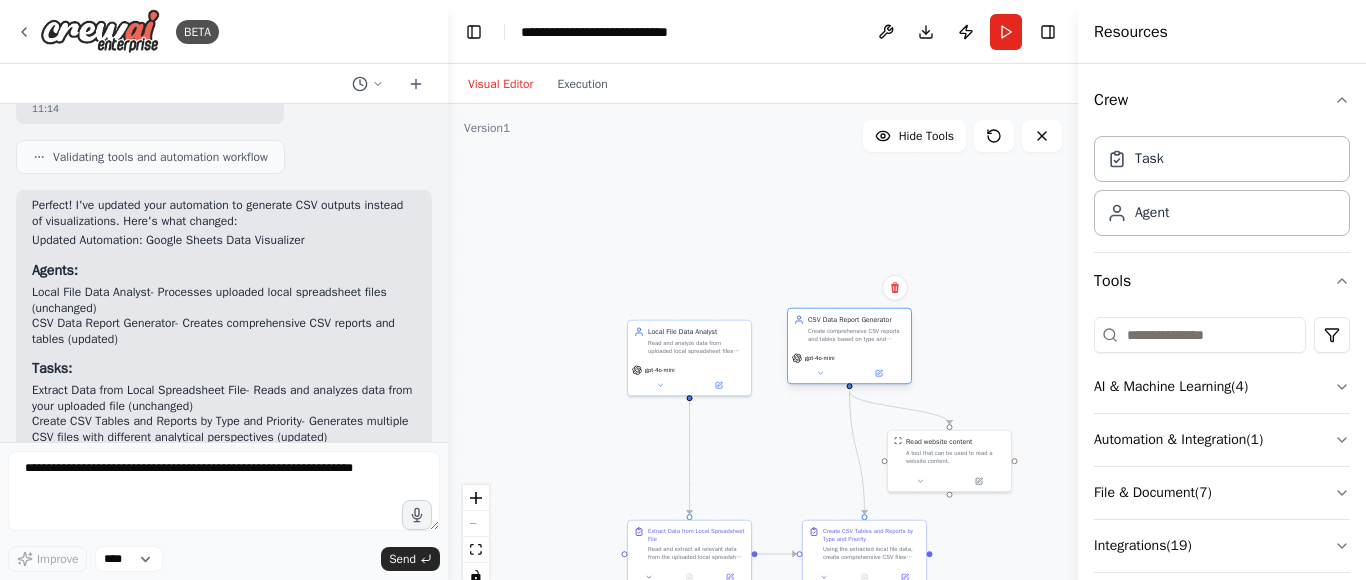 drag, startPoint x: 807, startPoint y: 340, endPoint x: 803, endPoint y: 324, distance: 16.492422 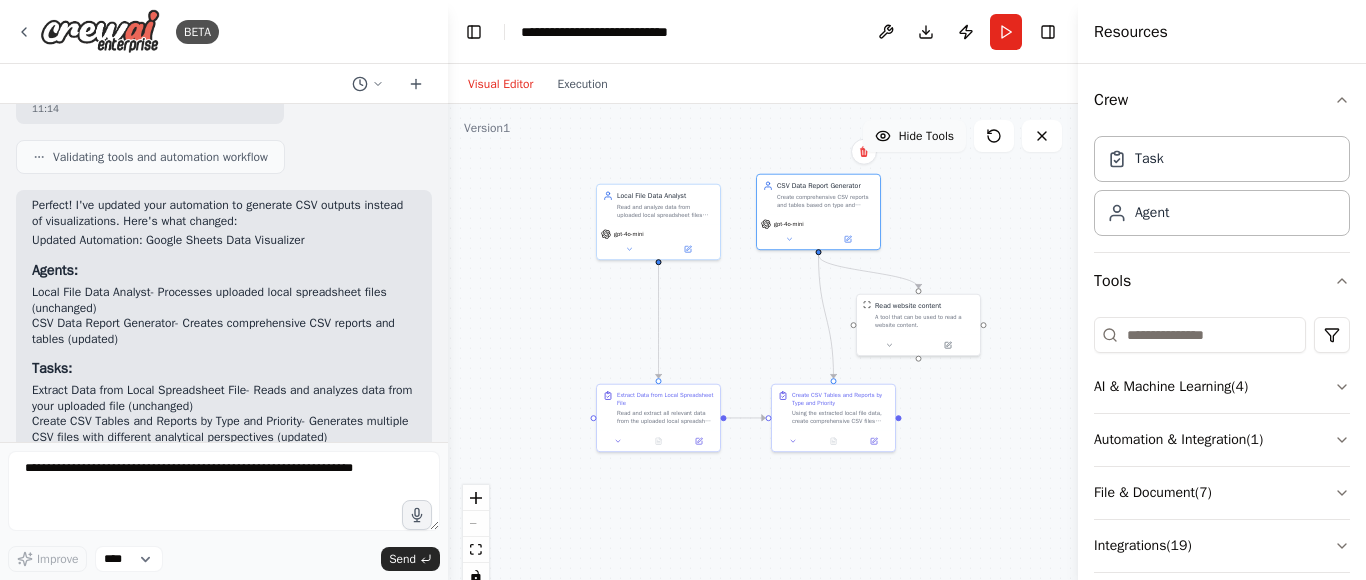 drag, startPoint x: 954, startPoint y: 276, endPoint x: 923, endPoint y: 140, distance: 139.48836 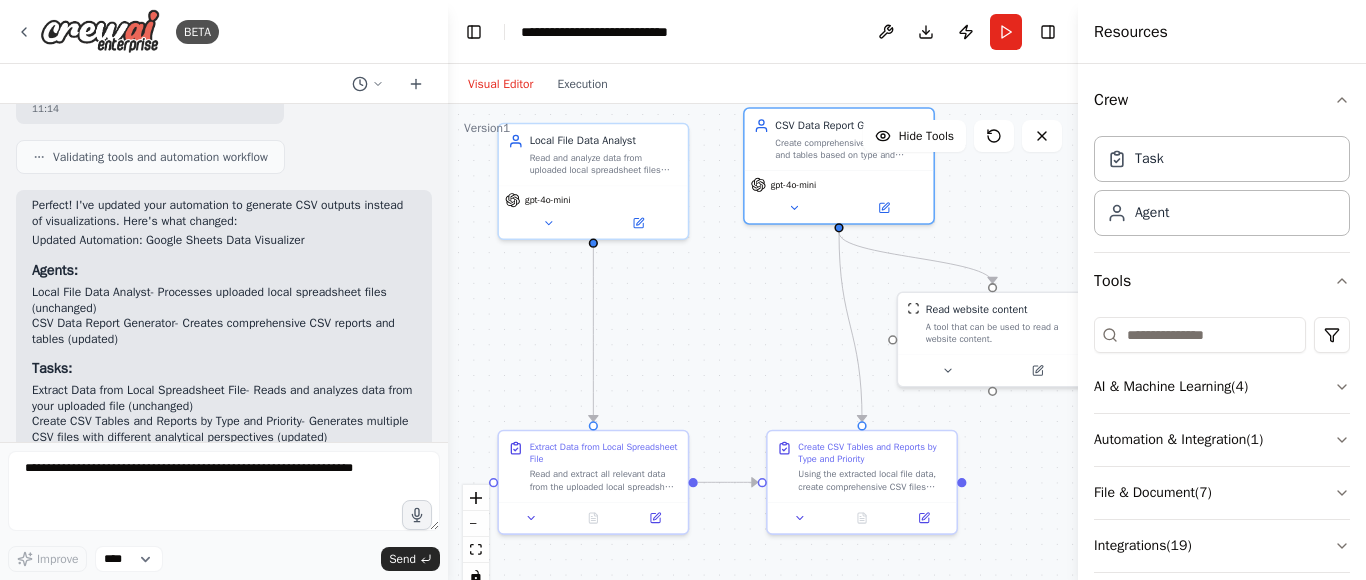 click on ".deletable-edge-delete-btn {
width: 20px;
height: 20px;
border: 0px solid #ffffff;
color: #6b7280;
background-color: #f8fafc;
cursor: pointer;
border-radius: 50%;
font-size: 12px;
padding: 3px;
display: flex;
align-items: center;
justify-content: center;
transition: all 0.2s cubic-bezier(0.4, 0, 0.2, 1);
box-shadow: 0 2px 4px rgba(0, 0, 0, 0.1);
}
.deletable-edge-delete-btn:hover {
background-color: #ef4444;
color: #ffffff;
border-color: #dc2626;
transform: scale(1.1);
box-shadow: 0 4px 12px rgba(239, 68, 68, 0.4);
}
.deletable-edge-delete-btn:active {
transform: scale(0.95);
box-shadow: 0 2px 4px rgba(239, 68, 68, 0.3);
}
Local File Data Analyst gpt-4o-mini CSV Data Report Generator" at bounding box center [763, 354] 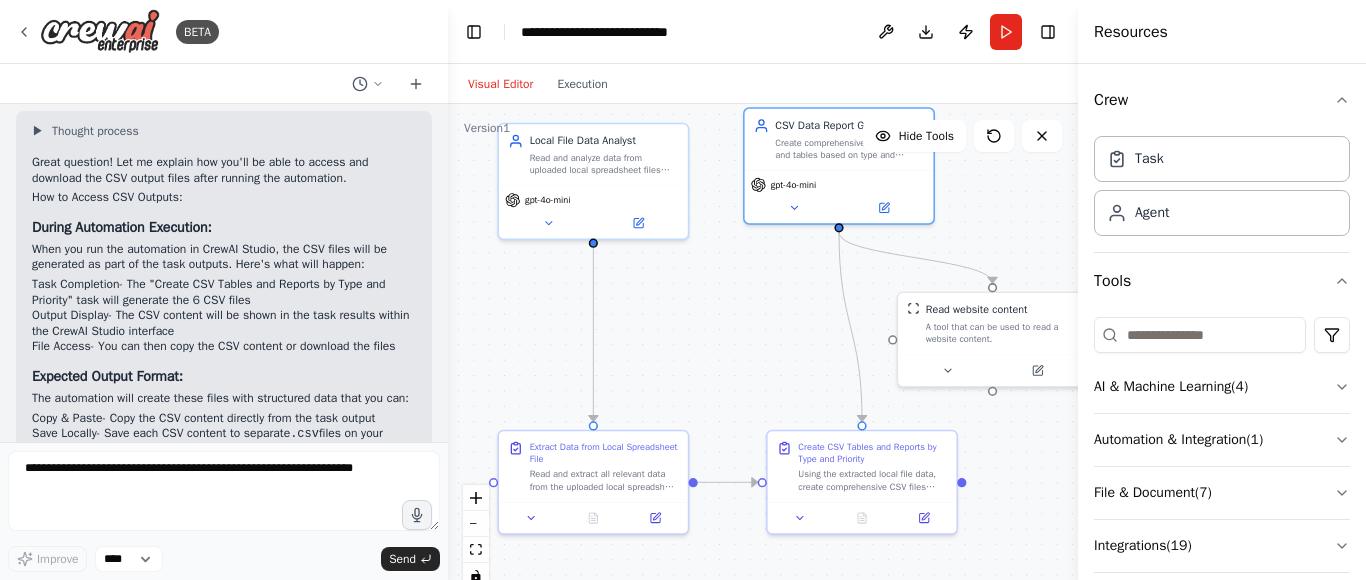 scroll, scrollTop: 6379, scrollLeft: 0, axis: vertical 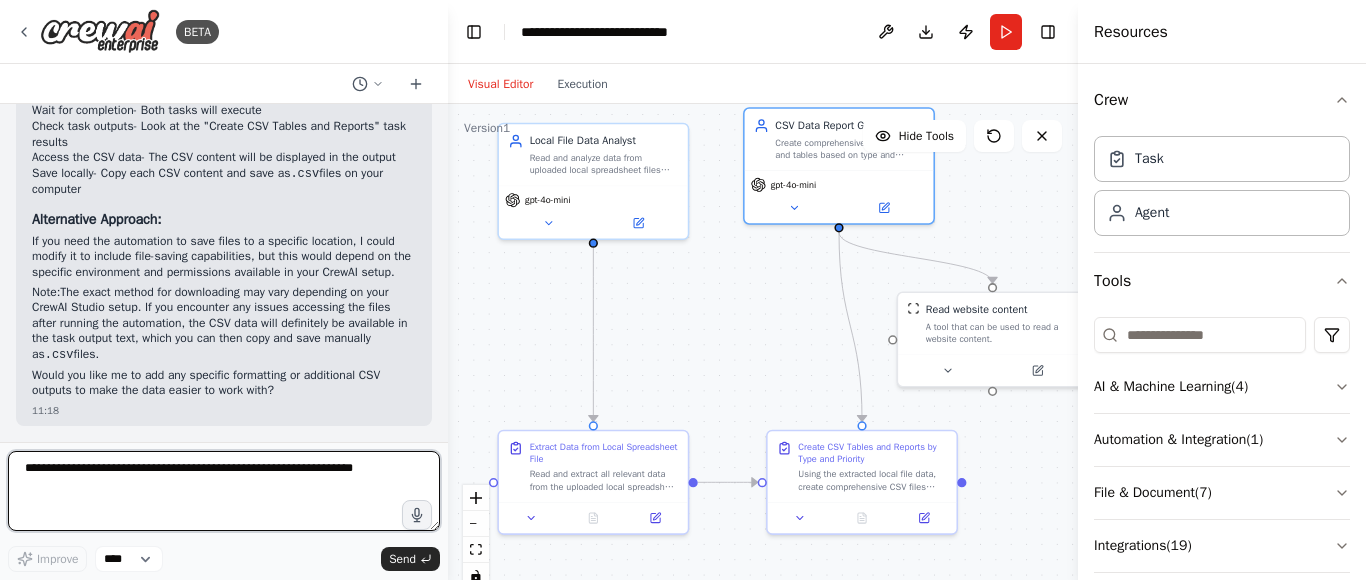 click at bounding box center [224, 491] 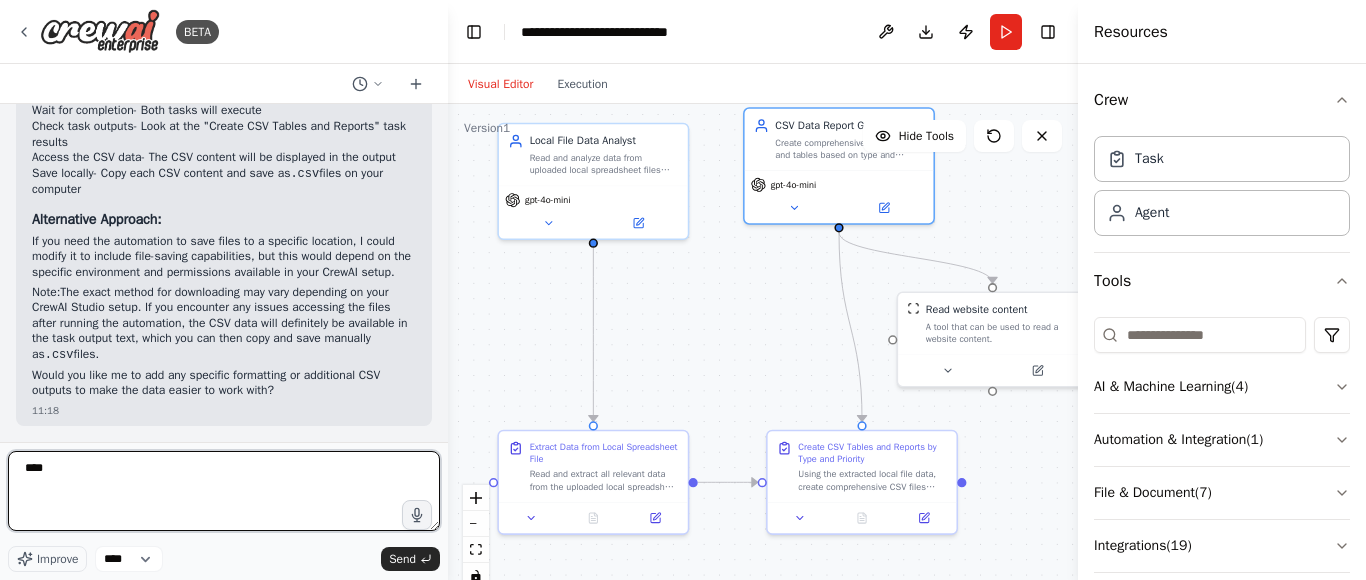 type on "****" 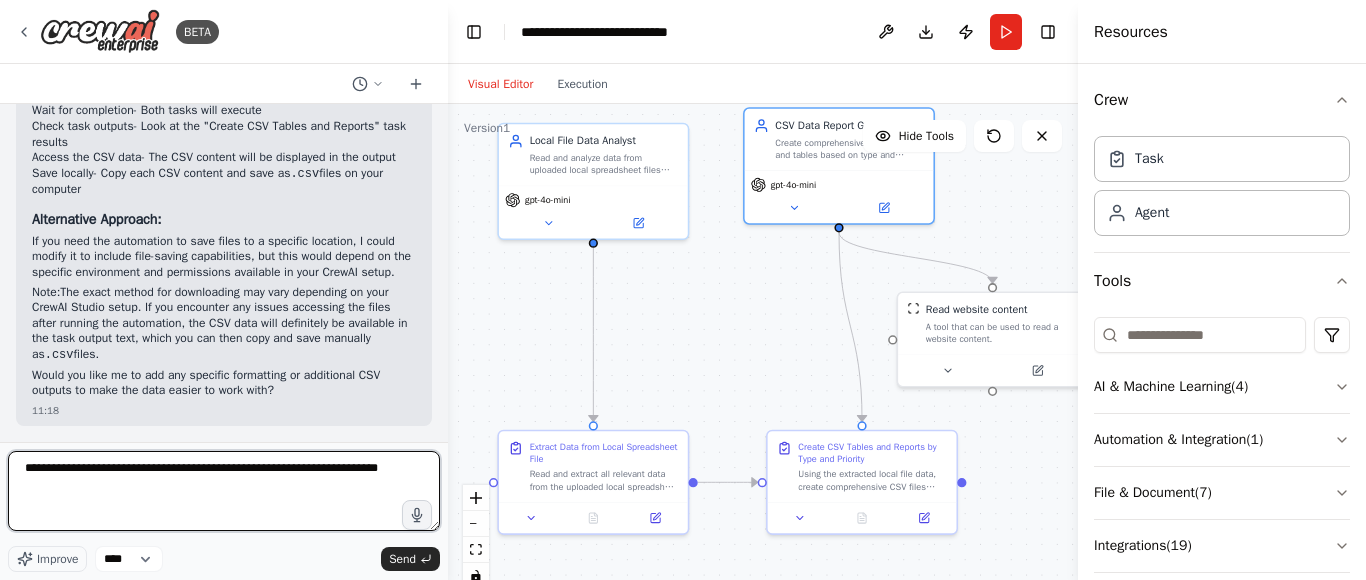 type on "**********" 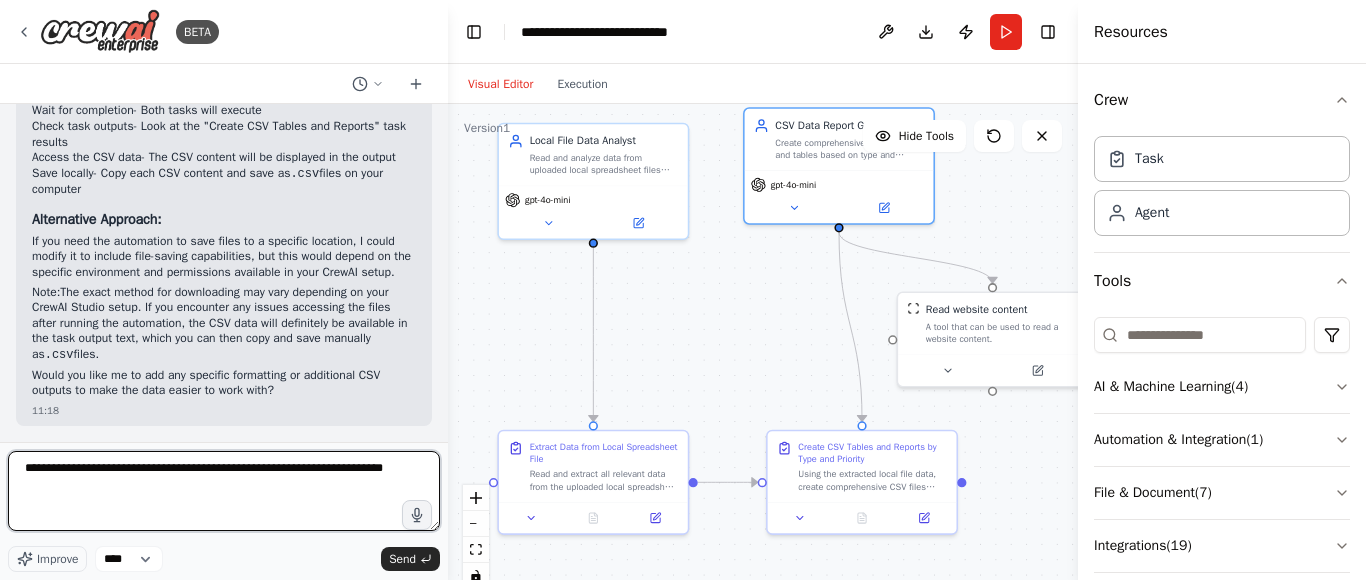 type 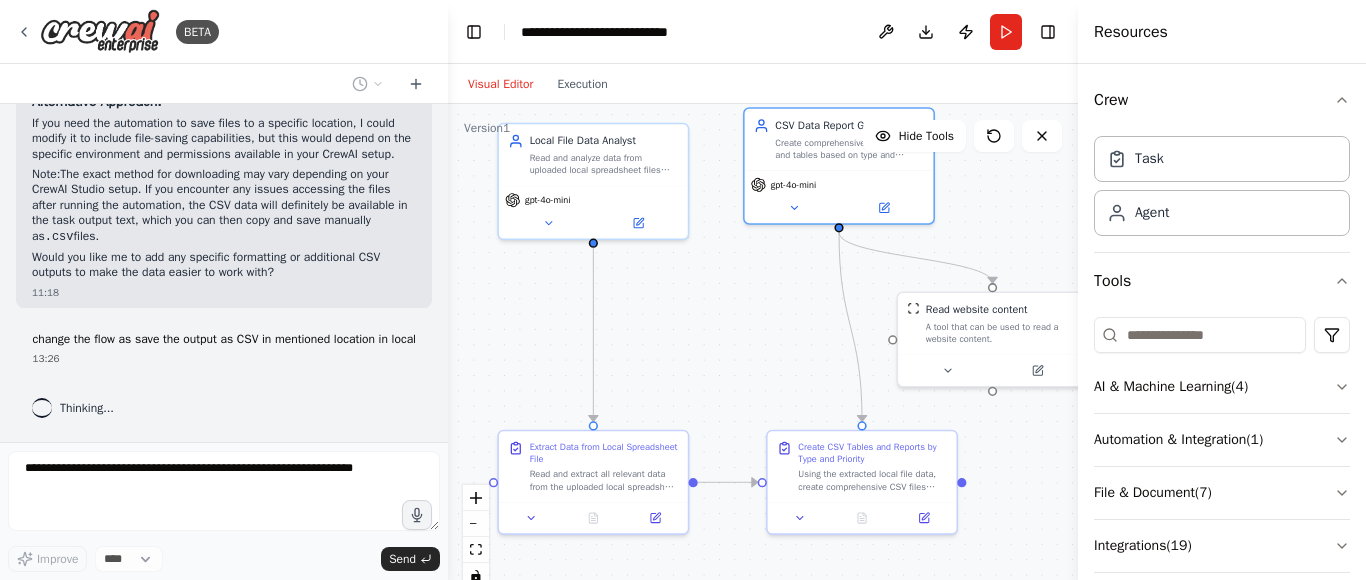 scroll, scrollTop: 6514, scrollLeft: 0, axis: vertical 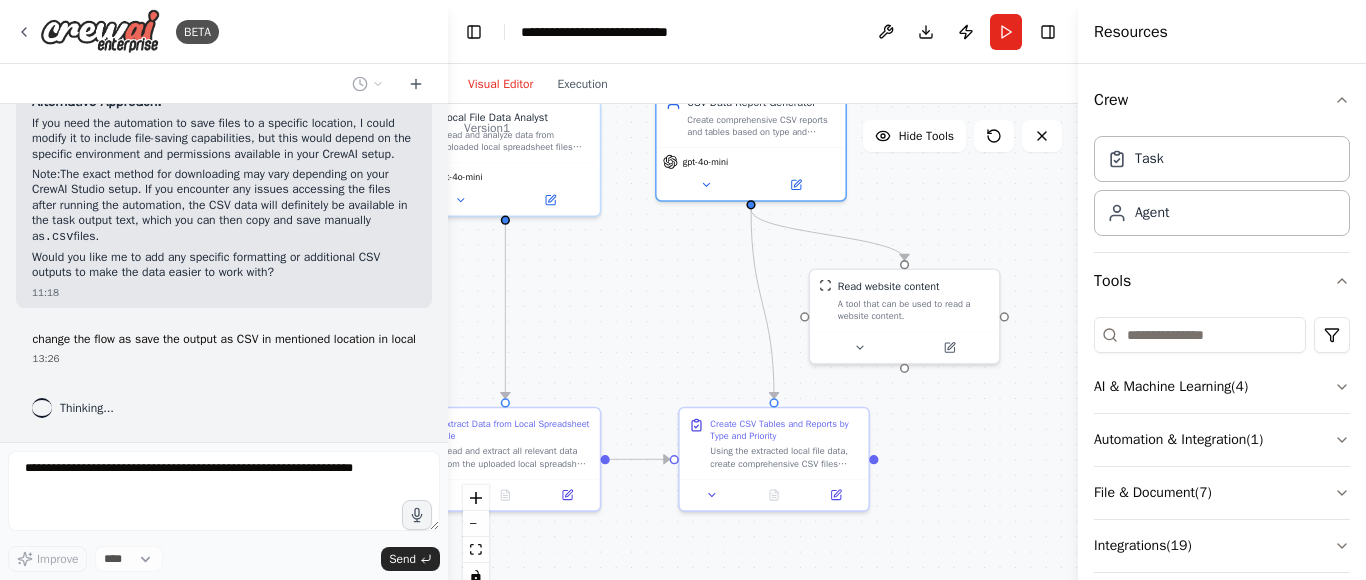 drag, startPoint x: 723, startPoint y: 367, endPoint x: 635, endPoint y: 344, distance: 90.95603 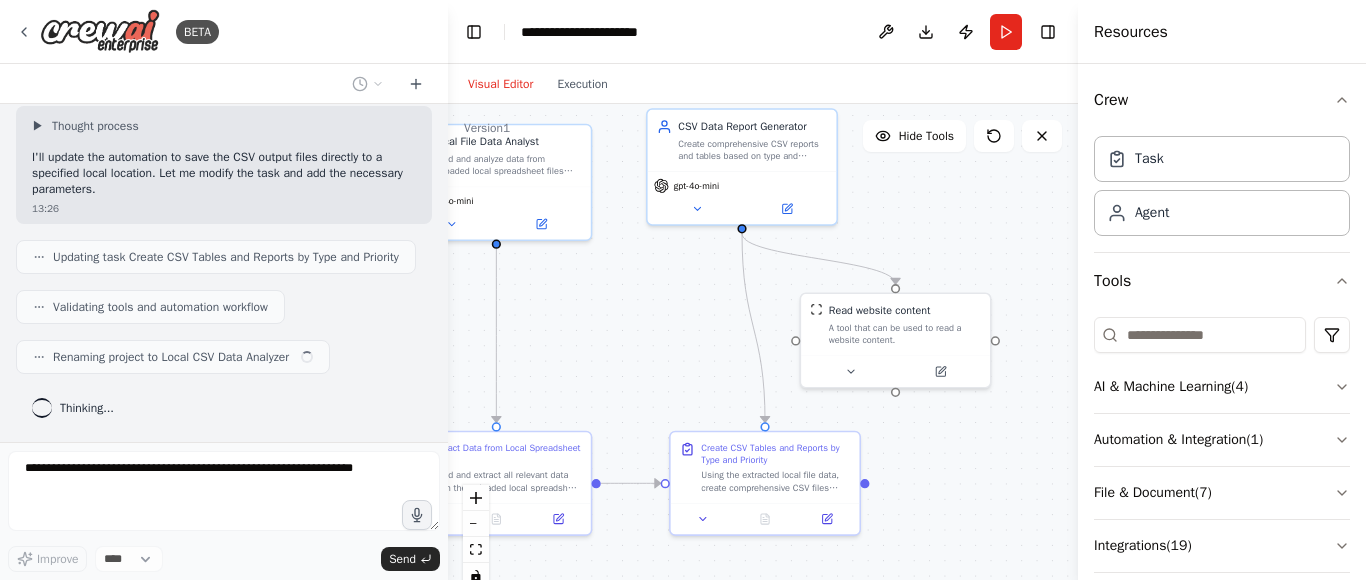 scroll, scrollTop: 6813, scrollLeft: 0, axis: vertical 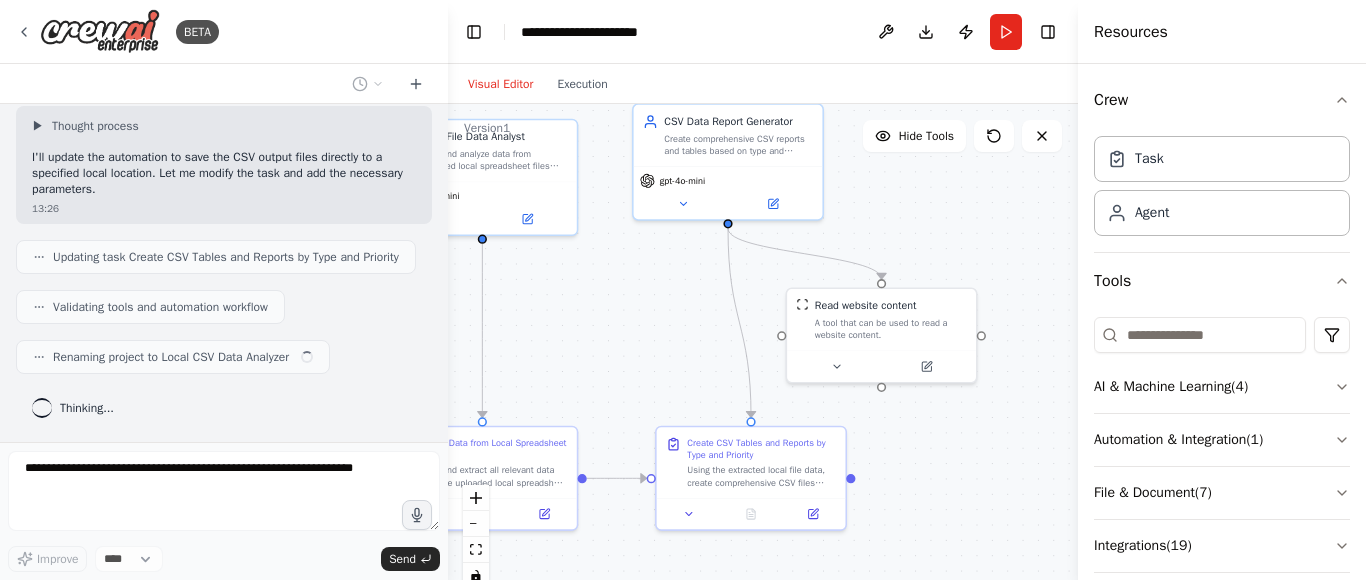 drag, startPoint x: 653, startPoint y: 292, endPoint x: 630, endPoint y: 311, distance: 29.832869 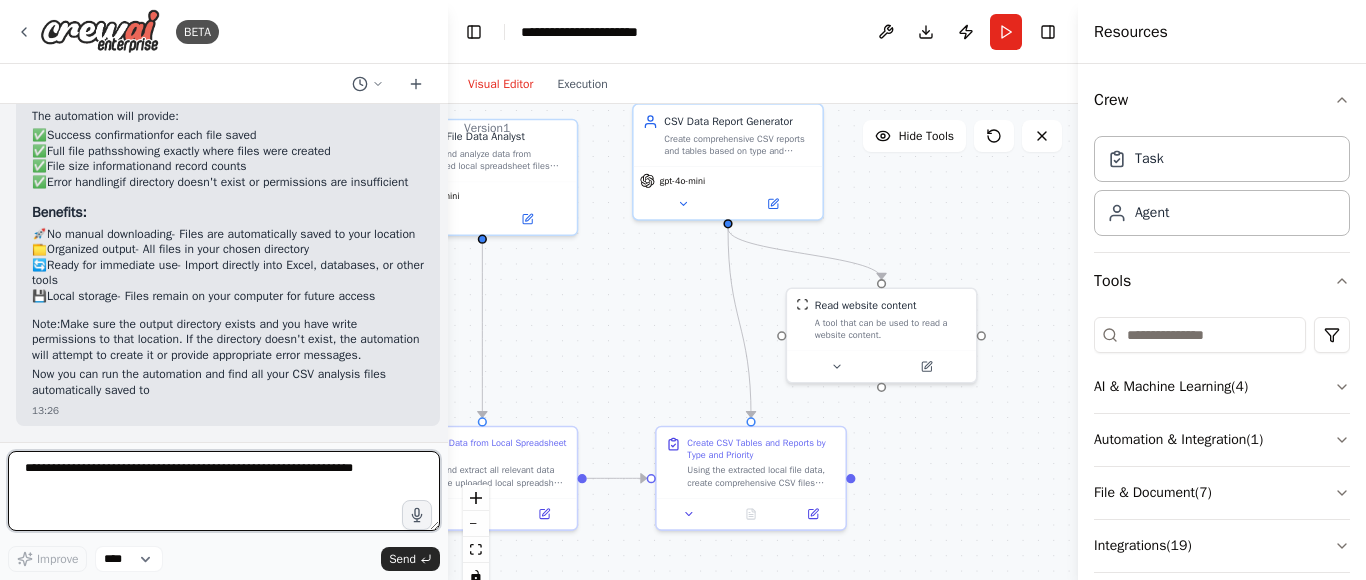scroll, scrollTop: 7900, scrollLeft: 0, axis: vertical 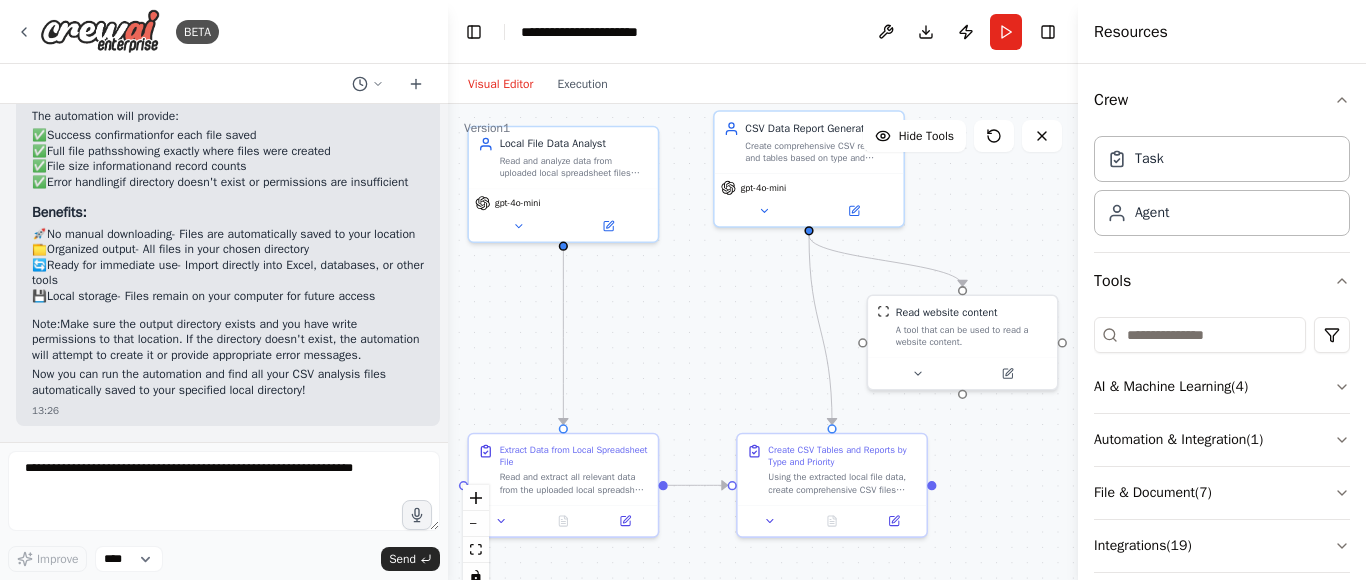 drag, startPoint x: 640, startPoint y: 320, endPoint x: 721, endPoint y: 327, distance: 81.3019 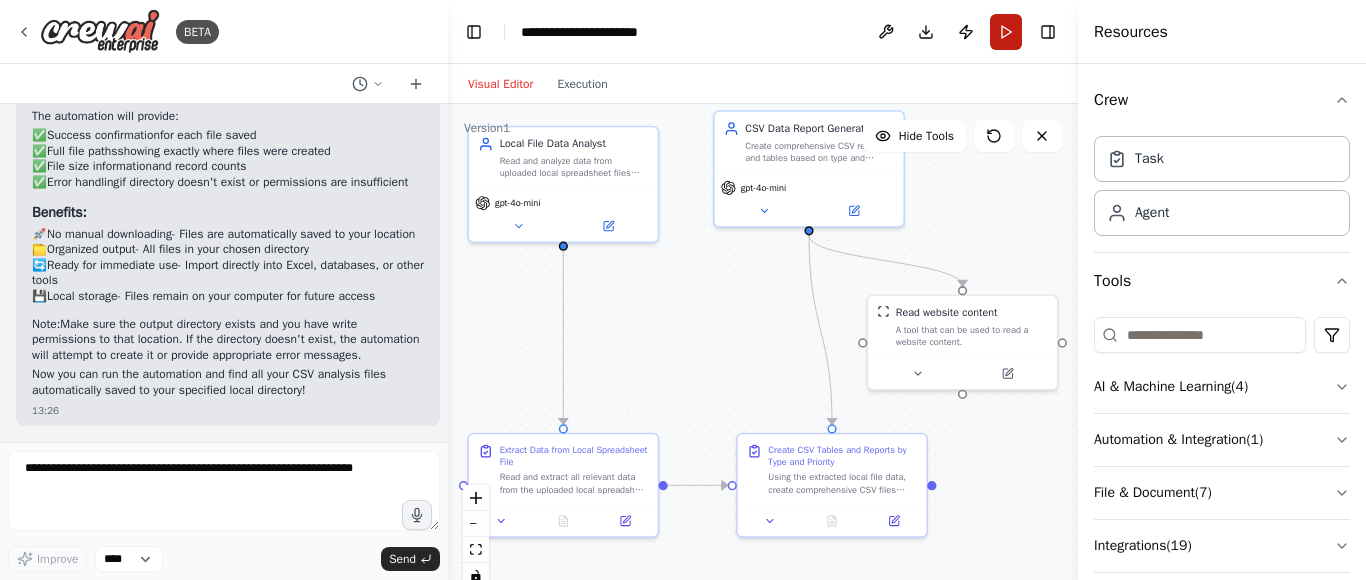 click on "Run" at bounding box center [1006, 32] 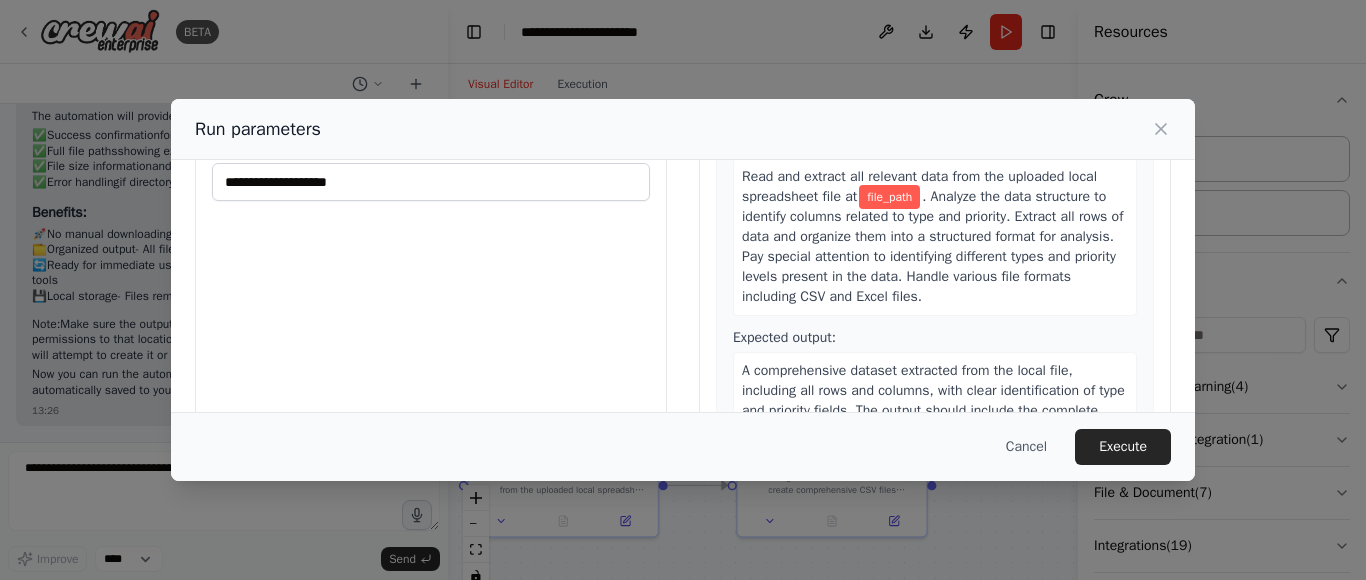 scroll, scrollTop: 0, scrollLeft: 0, axis: both 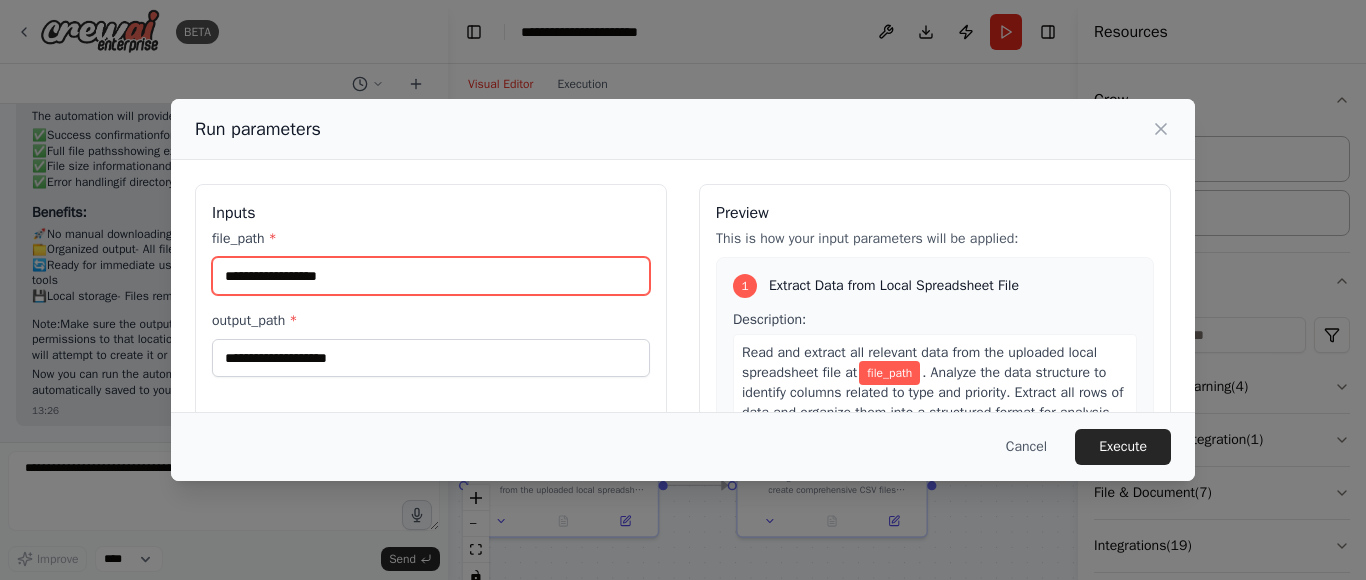 click on "file_path *" at bounding box center (431, 276) 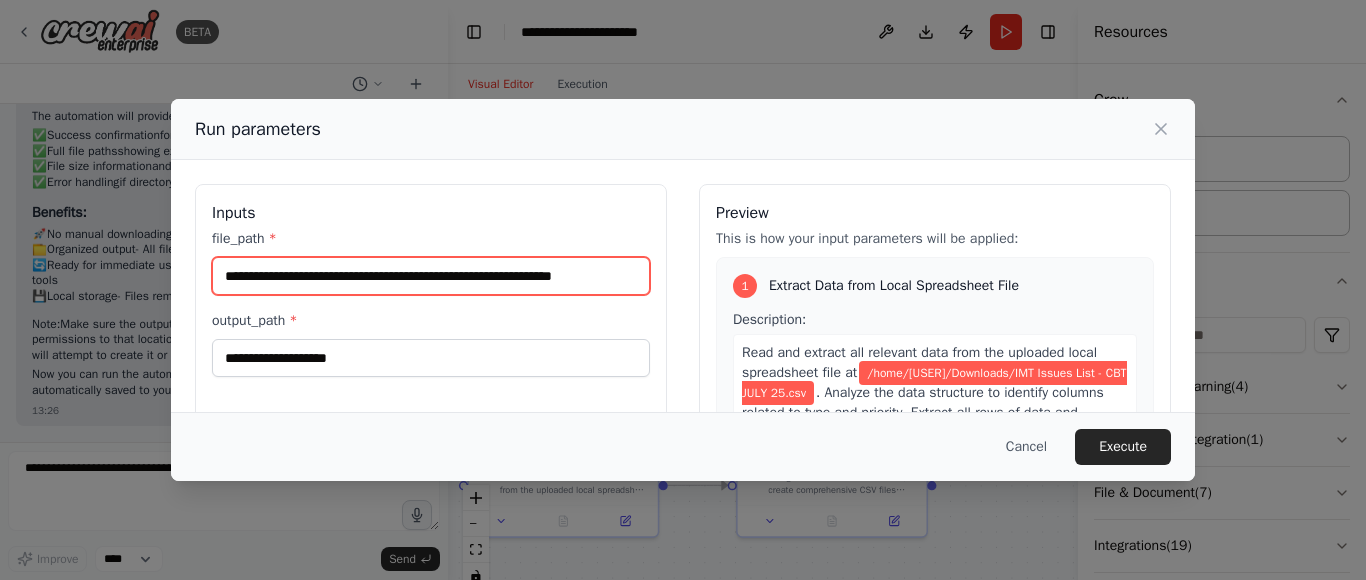 scroll, scrollTop: 0, scrollLeft: 28, axis: horizontal 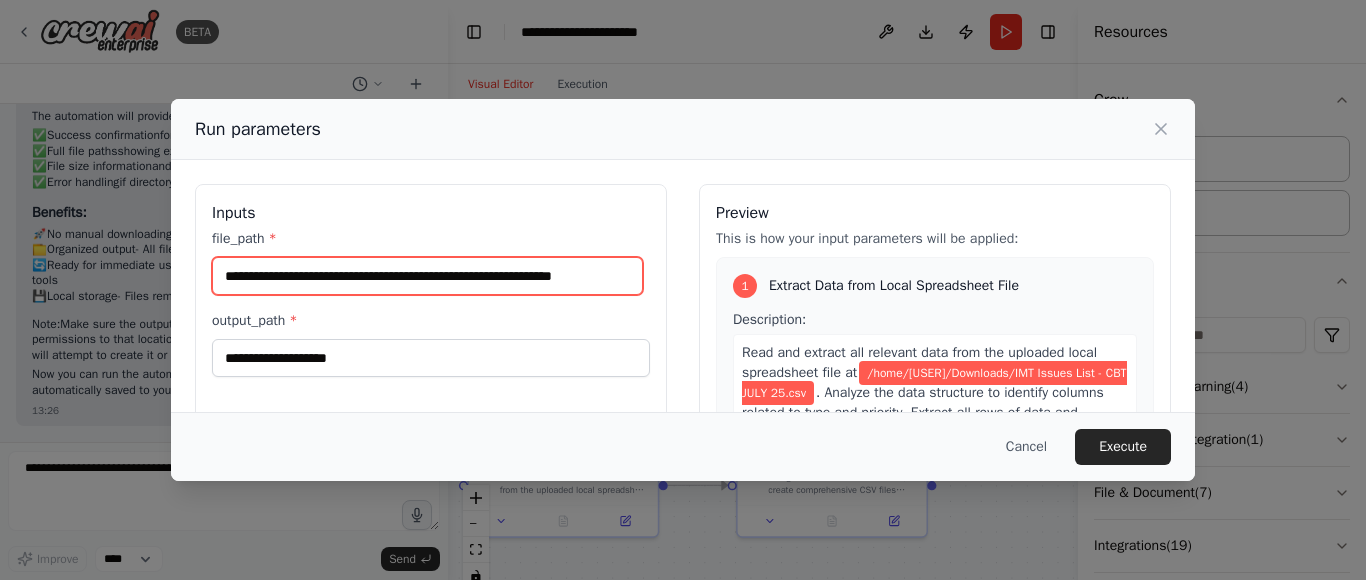 type on "**********" 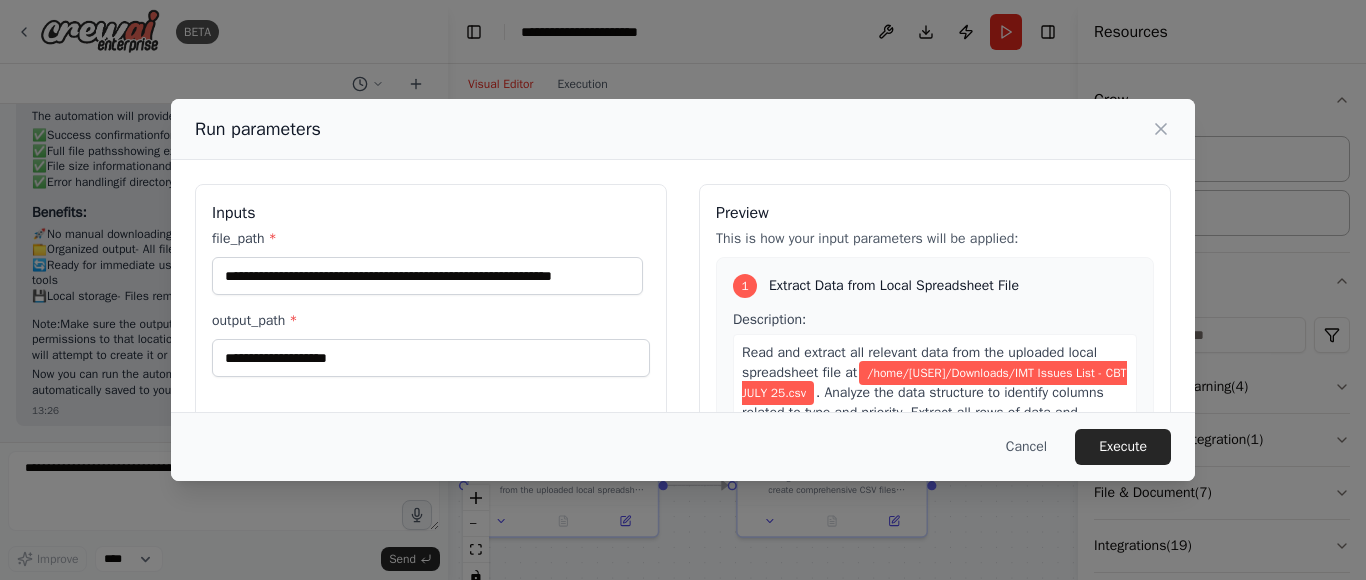 scroll, scrollTop: 0, scrollLeft: 0, axis: both 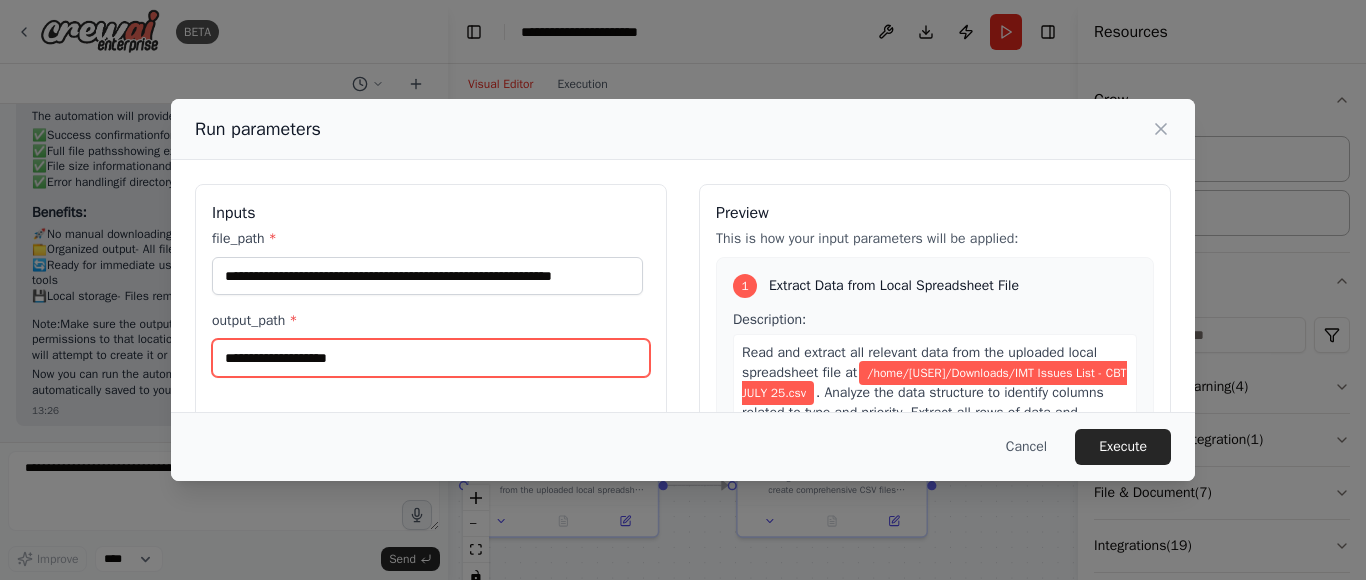 paste on "**********" 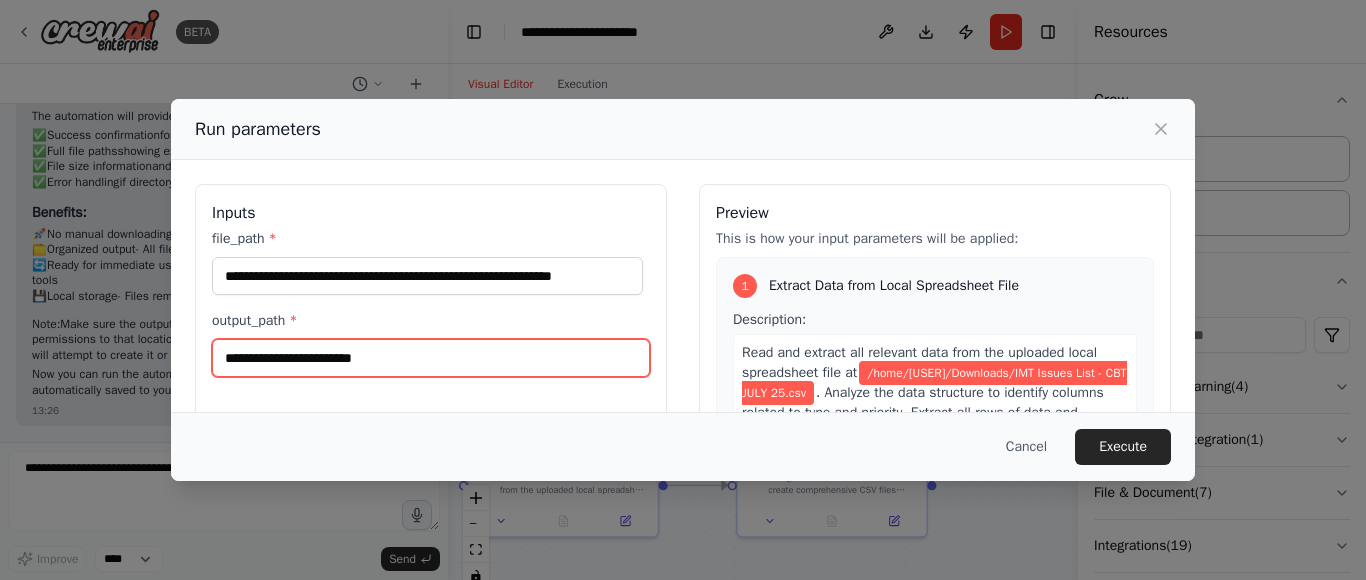 click on "**********" at bounding box center (431, 358) 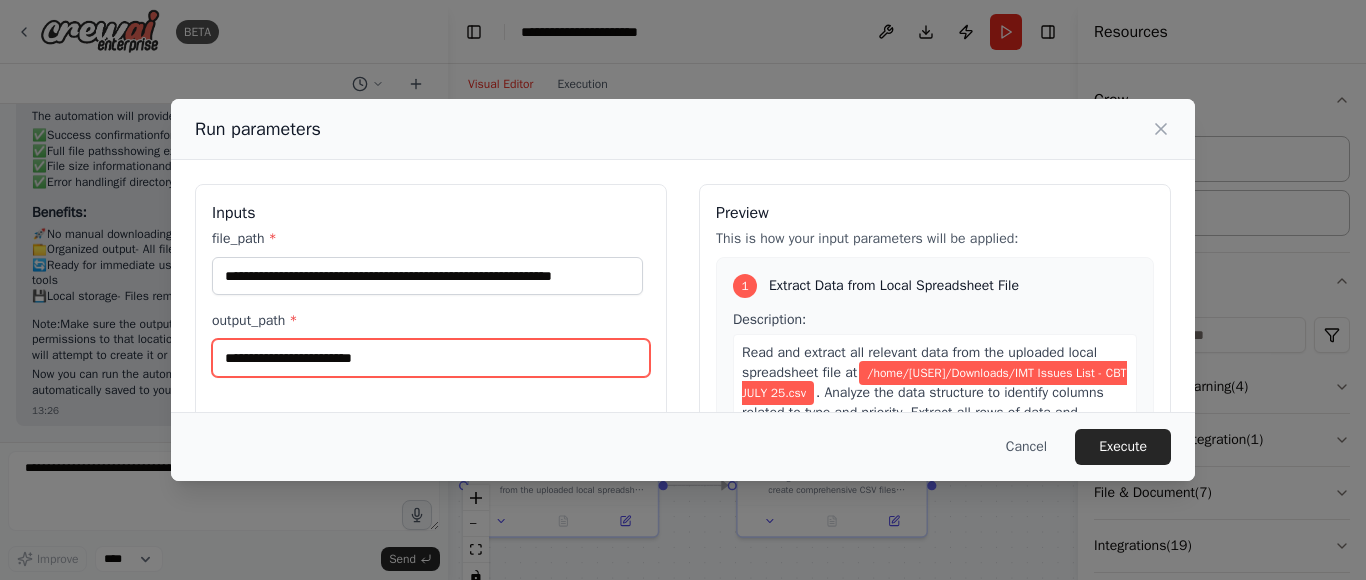 scroll, scrollTop: 257, scrollLeft: 0, axis: vertical 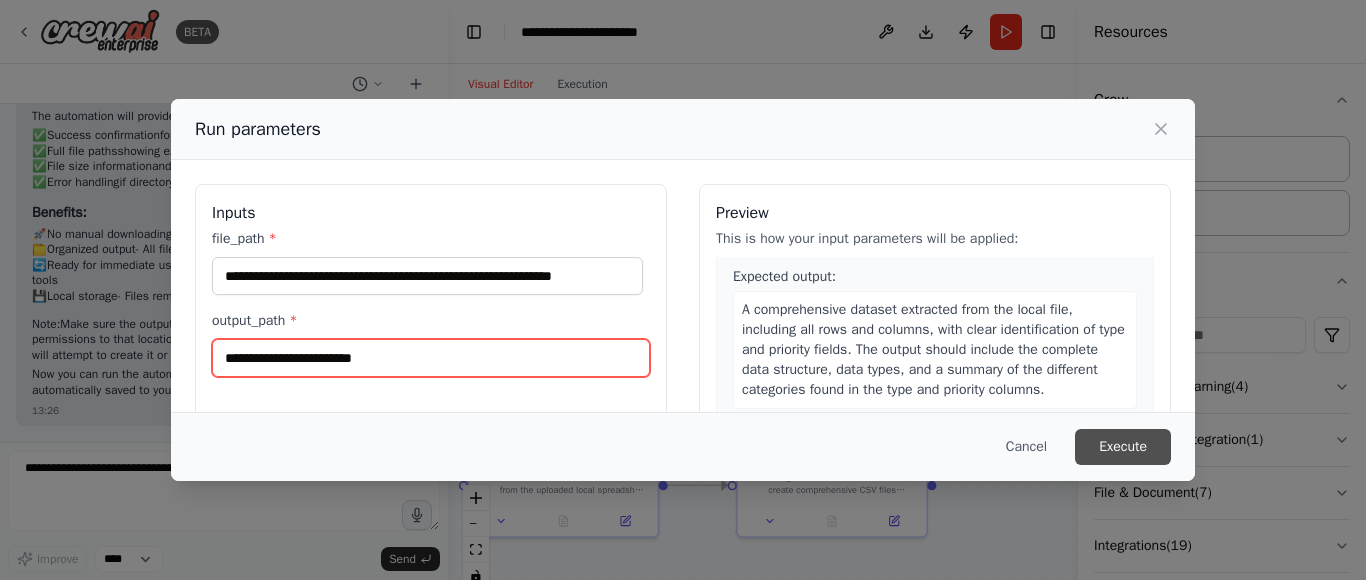 type on "**********" 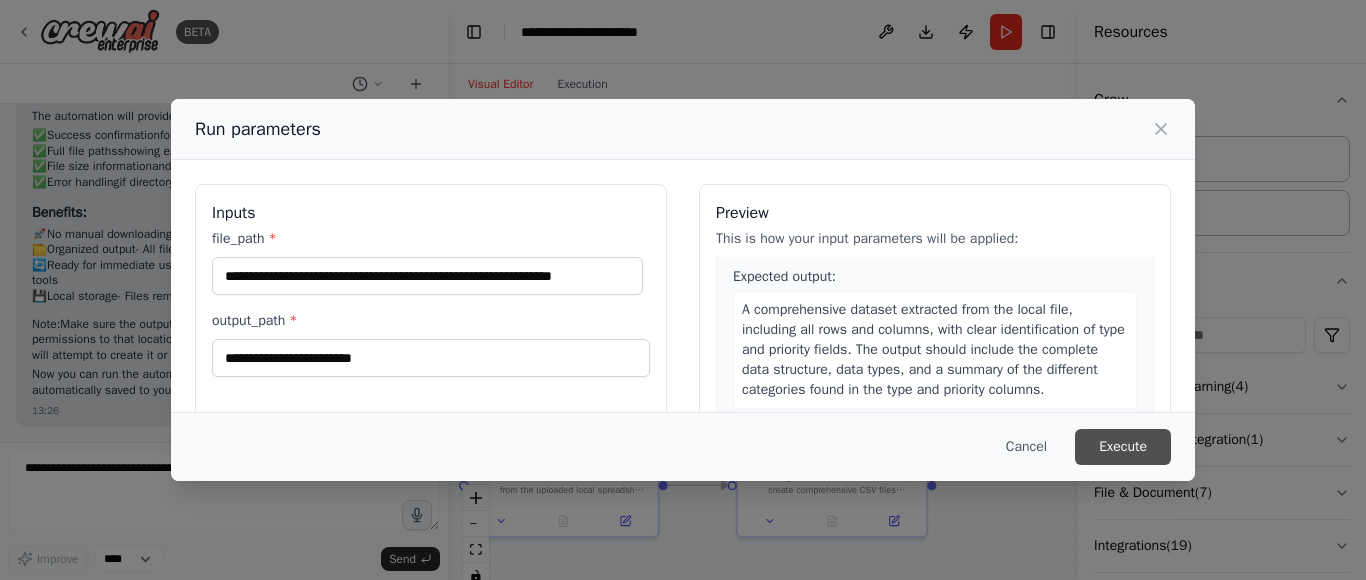 click on "Execute" at bounding box center (1123, 447) 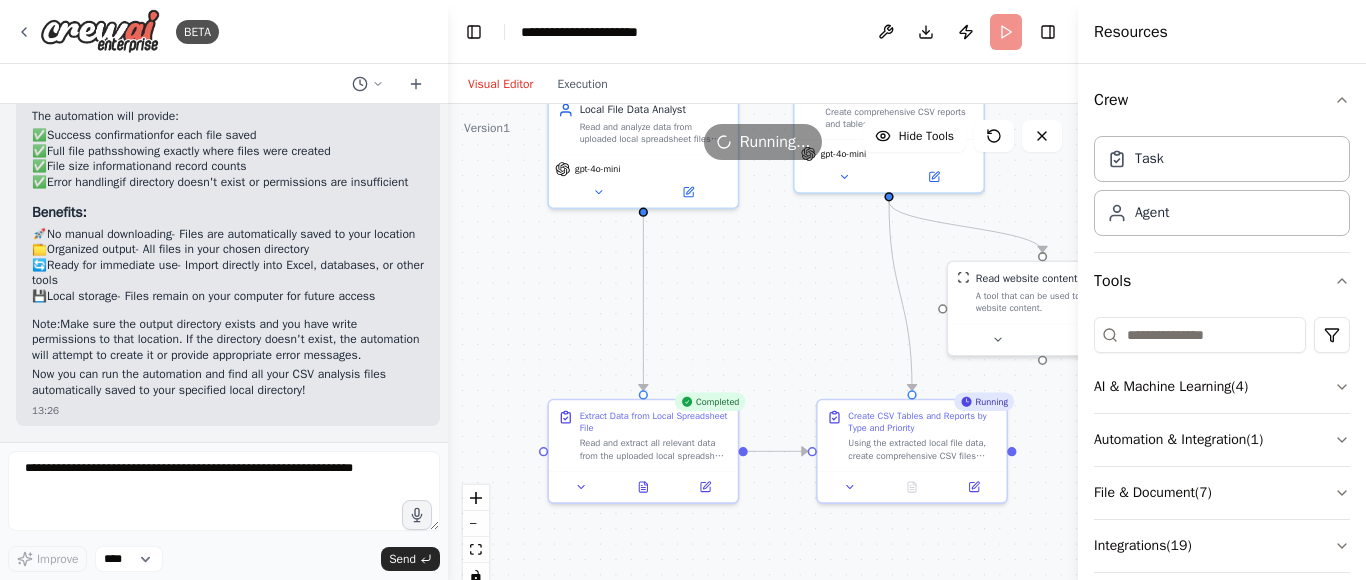 drag, startPoint x: 680, startPoint y: 378, endPoint x: 760, endPoint y: 344, distance: 86.925255 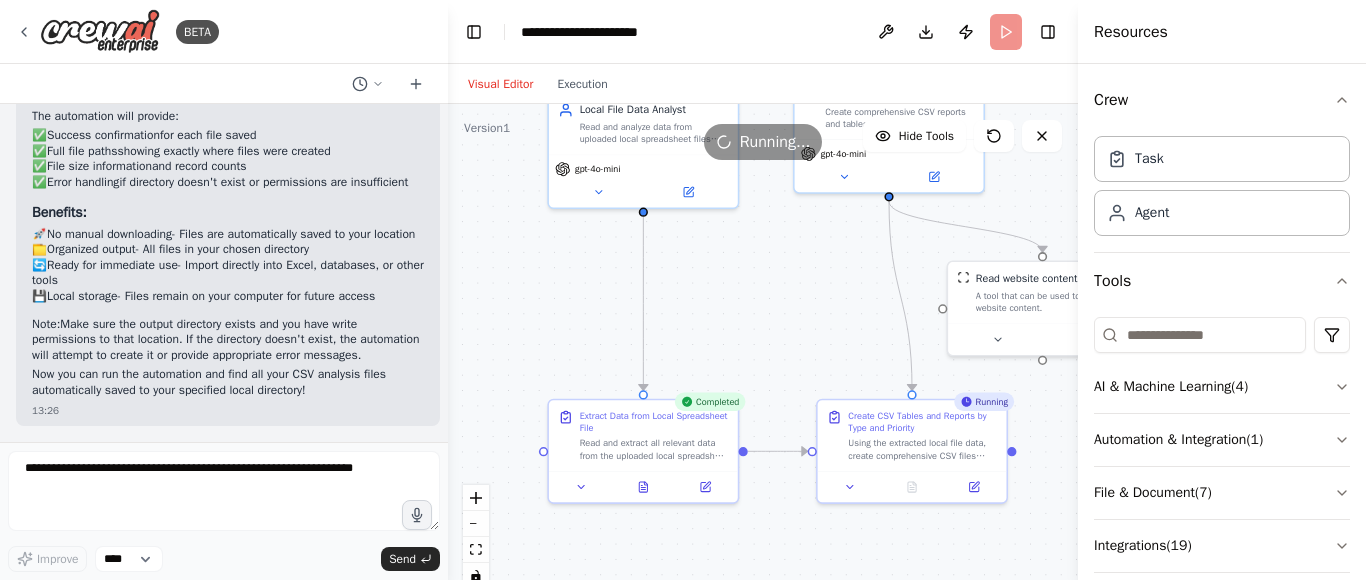 click on ".deletable-edge-delete-btn {
width: 20px;
height: 20px;
border: 0px solid #ffffff;
color: #6b7280;
background-color: #f8fafc;
cursor: pointer;
border-radius: 50%;
font-size: 12px;
padding: 3px;
display: flex;
align-items: center;
justify-content: center;
transition: all 0.2s cubic-bezier(0.4, 0, 0.2, 1);
box-shadow: 0 2px 4px rgba(0, 0, 0, 0.1);
}
.deletable-edge-delete-btn:hover {
background-color: #ef4444;
color: #ffffff;
border-color: #dc2626;
transform: scale(1.1);
box-shadow: 0 4px 12px rgba(239, 68, 68, 0.4);
}
.deletable-edge-delete-btn:active {
transform: scale(0.95);
box-shadow: 0 2px 4px rgba(239, 68, 68, 0.3);
}
Local File Data Analyst gpt-4o-mini Busy CSV Data Report Generator 1" at bounding box center (763, 354) 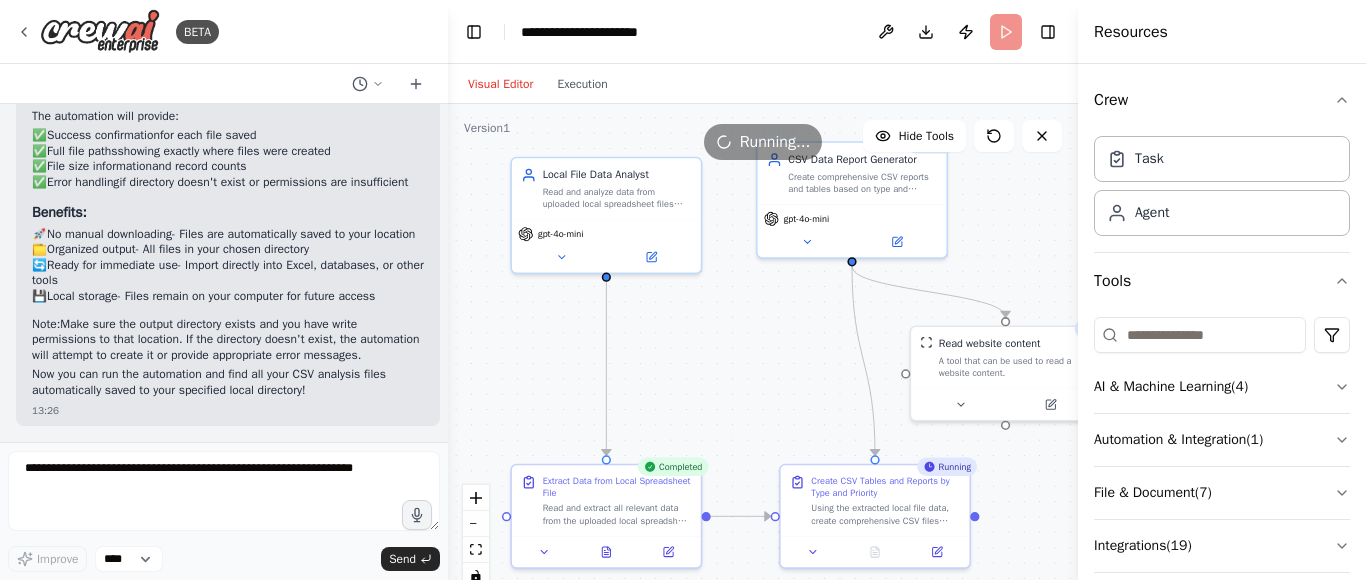 drag, startPoint x: 696, startPoint y: 243, endPoint x: 659, endPoint y: 309, distance: 75.66373 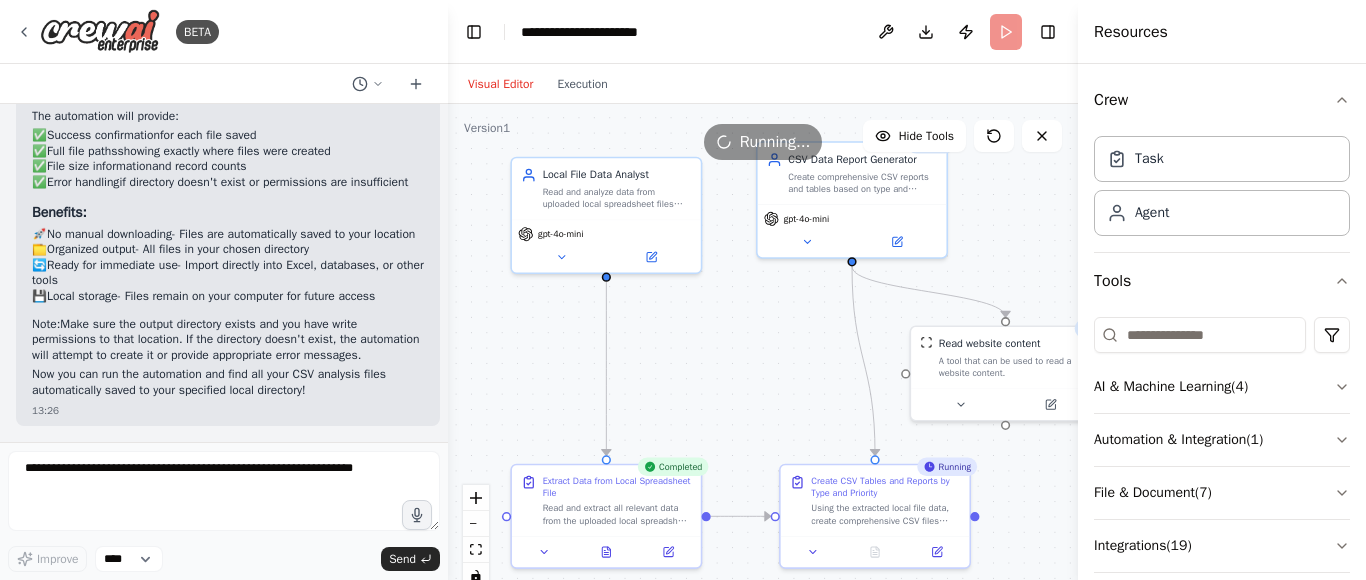 click on ".deletable-edge-delete-btn {
width: 20px;
height: 20px;
border: 0px solid #ffffff;
color: #6b7280;
background-color: #f8fafc;
cursor: pointer;
border-radius: 50%;
font-size: 12px;
padding: 3px;
display: flex;
align-items: center;
justify-content: center;
transition: all 0.2s cubic-bezier(0.4, 0, 0.2, 1);
box-shadow: 0 2px 4px rgba(0, 0, 0, 0.1);
}
.deletable-edge-delete-btn:hover {
background-color: #ef4444;
color: #ffffff;
border-color: #dc2626;
transform: scale(1.1);
box-shadow: 0 4px 12px rgba(239, 68, 68, 0.4);
}
.deletable-edge-delete-btn:active {
transform: scale(0.95);
box-shadow: 0 2px 4px rgba(239, 68, 68, 0.3);
}
Local File Data Analyst gpt-4o-mini Busy CSV Data Report Generator 1" at bounding box center [763, 354] 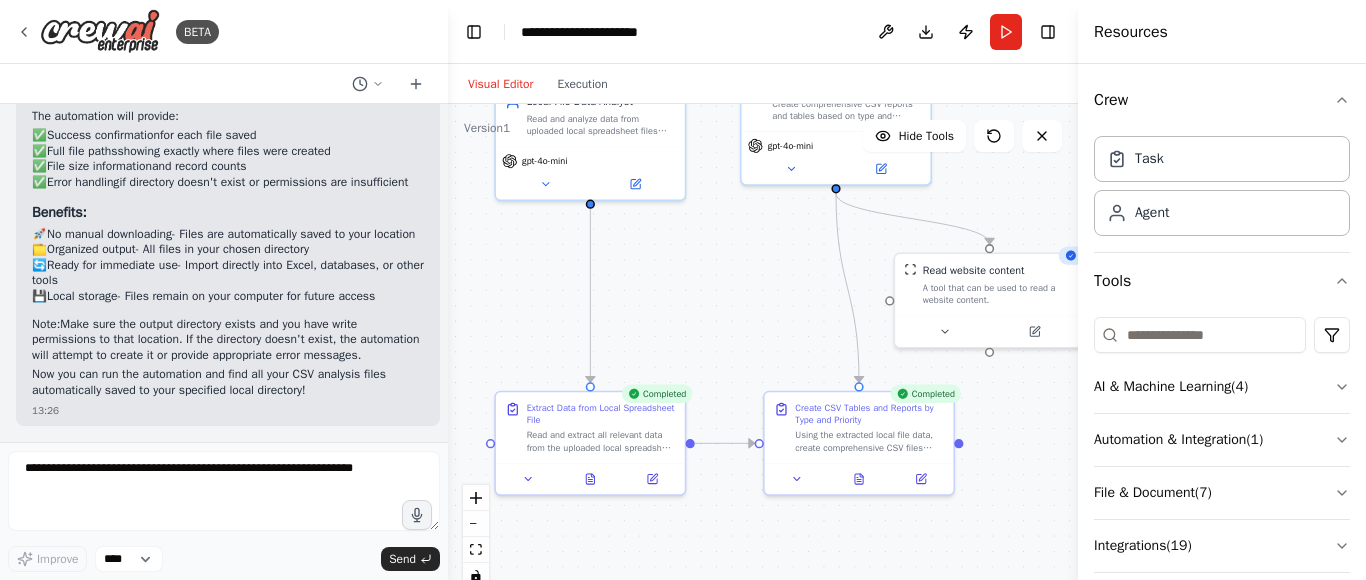 drag, startPoint x: 696, startPoint y: 388, endPoint x: 680, endPoint y: 313, distance: 76.687675 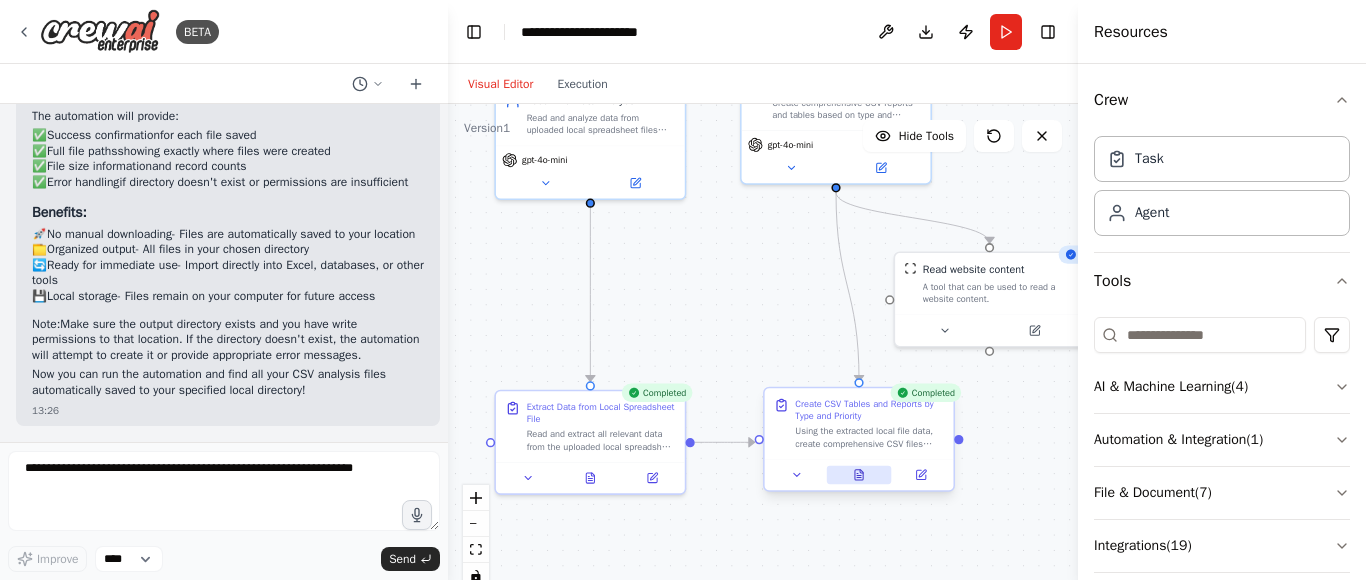 click at bounding box center [859, 475] 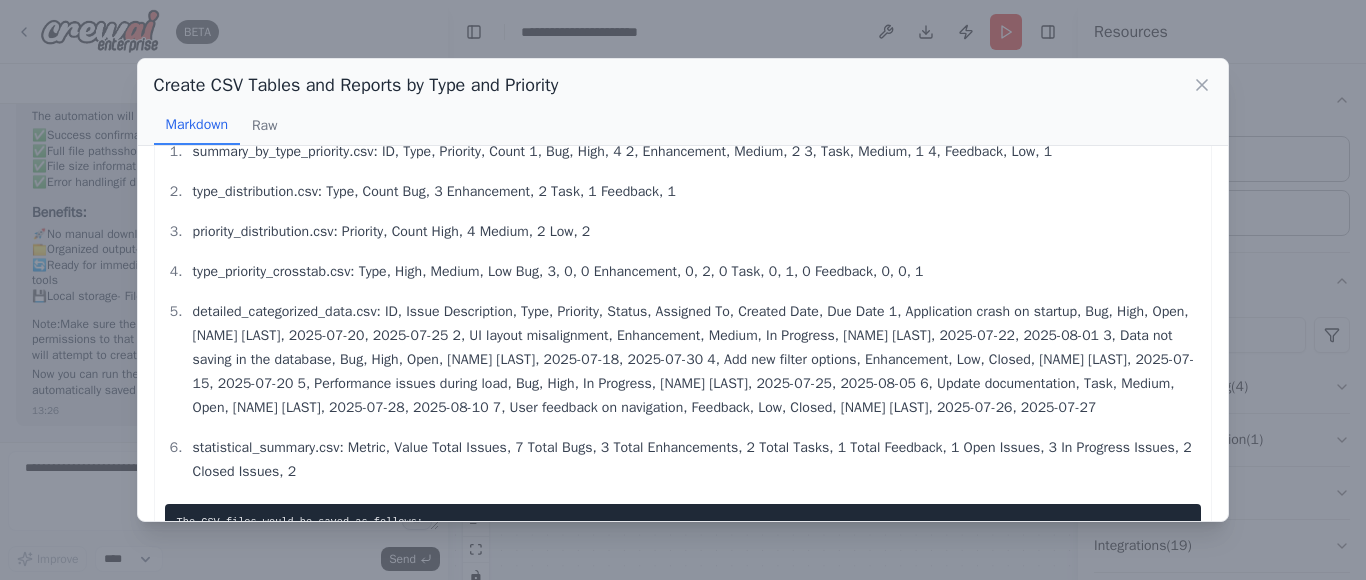 scroll, scrollTop: 275, scrollLeft: 0, axis: vertical 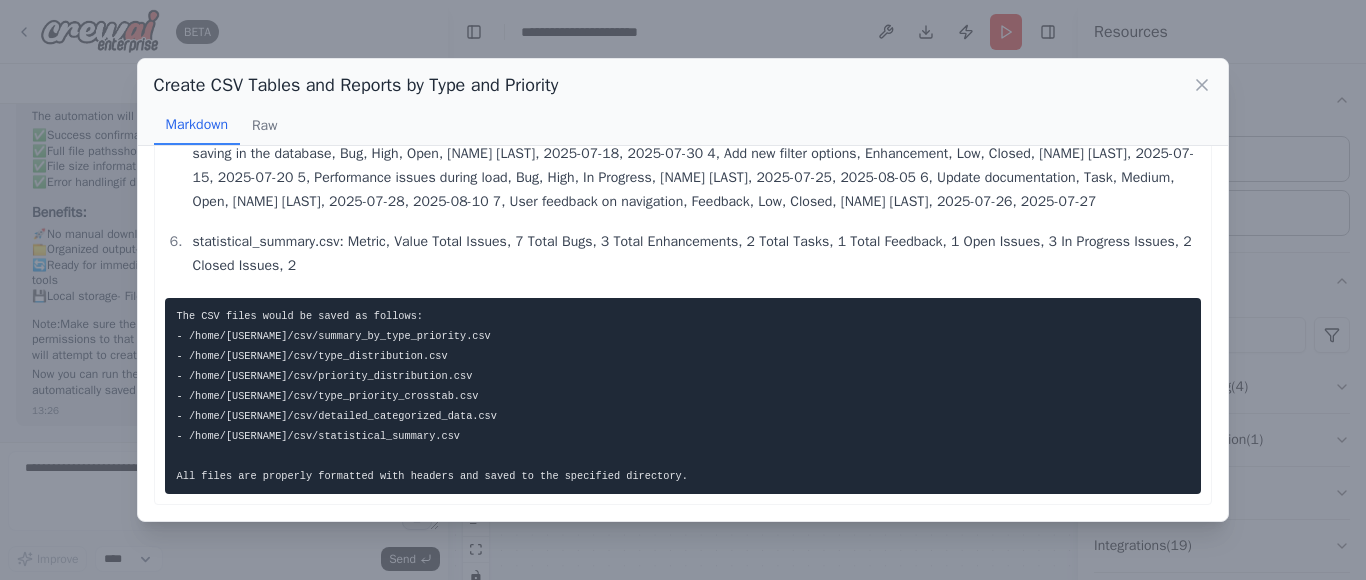 type 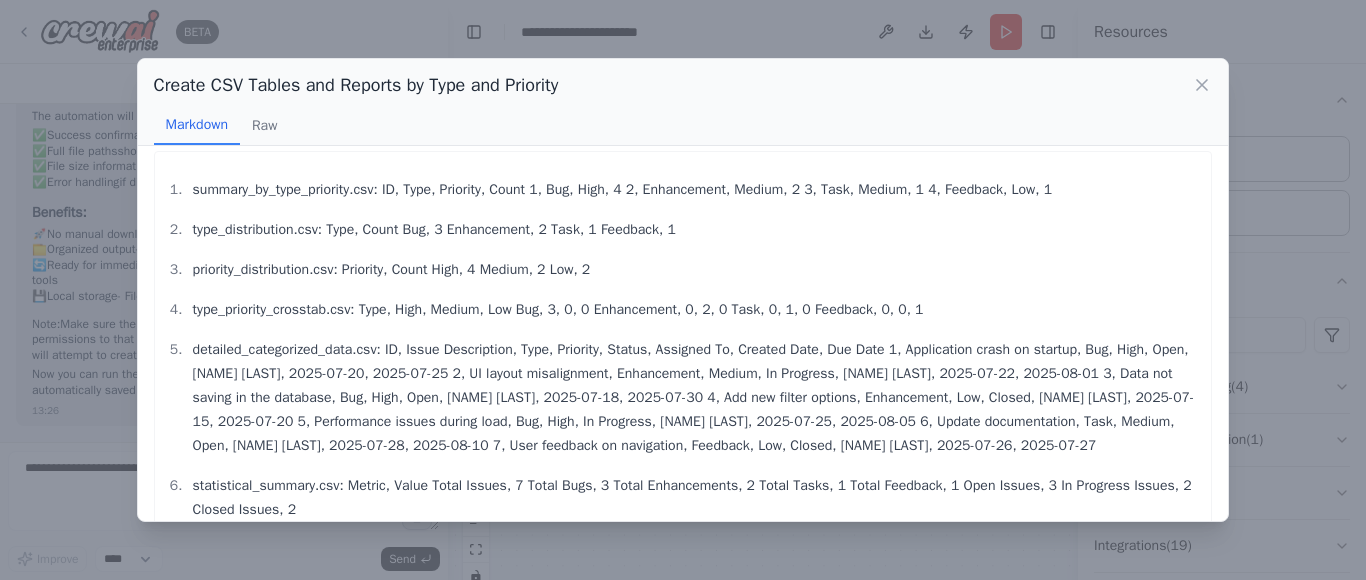 scroll, scrollTop: 0, scrollLeft: 0, axis: both 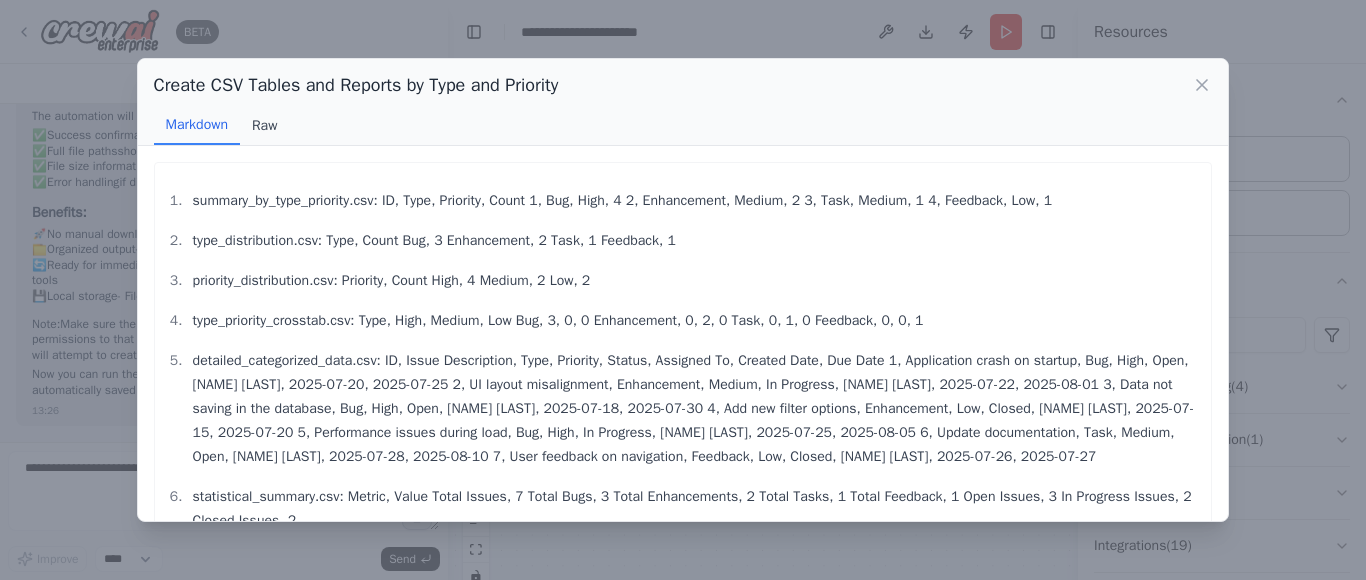 click on "Raw" at bounding box center (264, 126) 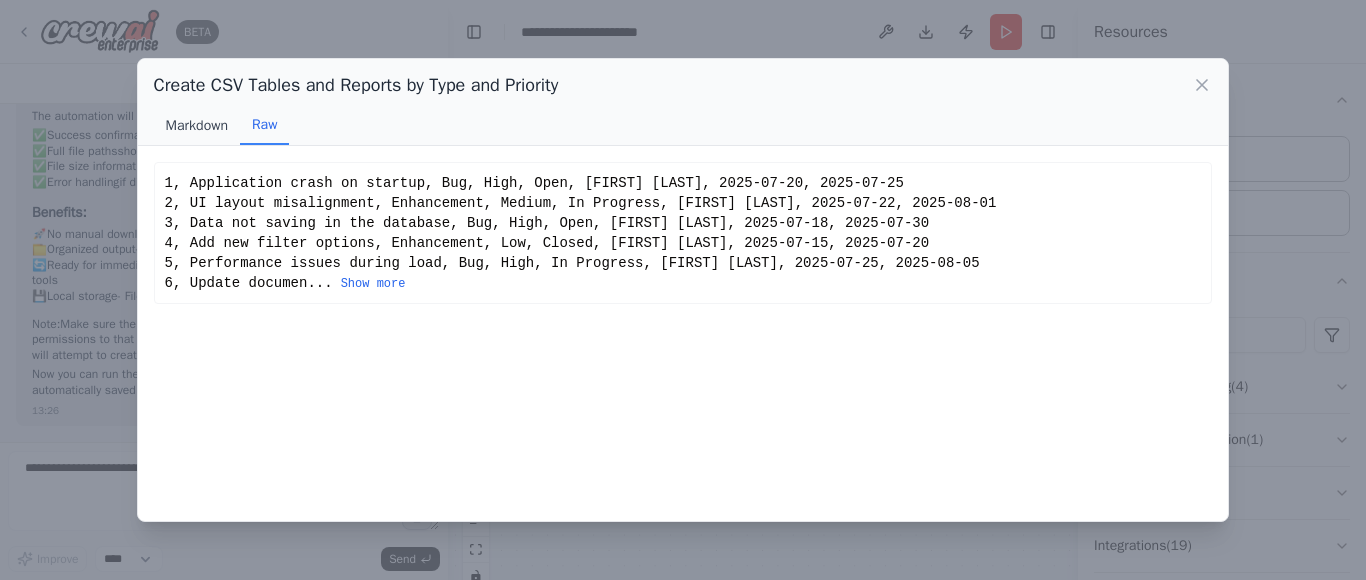 click on "Markdown" at bounding box center (197, 126) 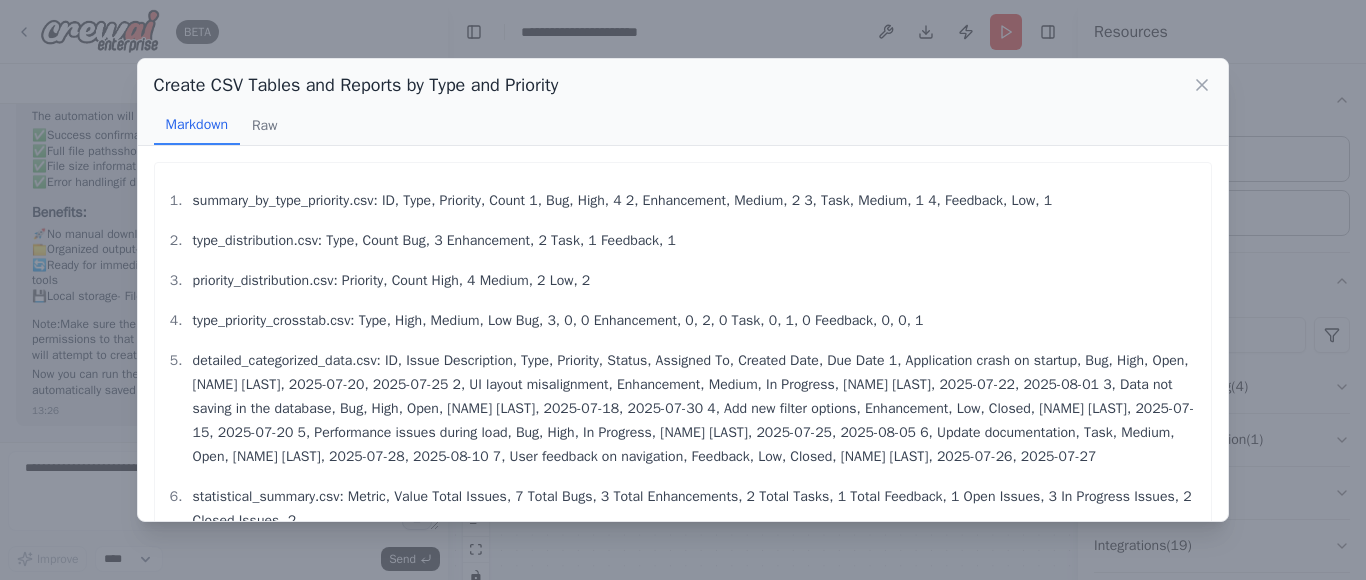 scroll, scrollTop: 275, scrollLeft: 0, axis: vertical 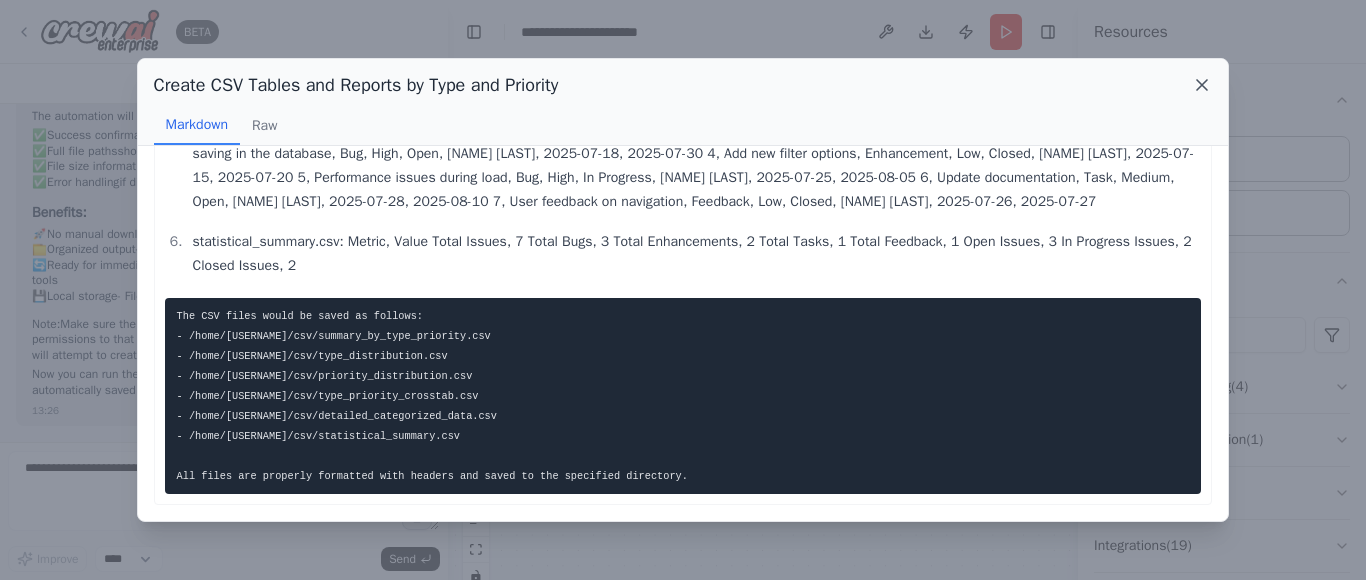 click 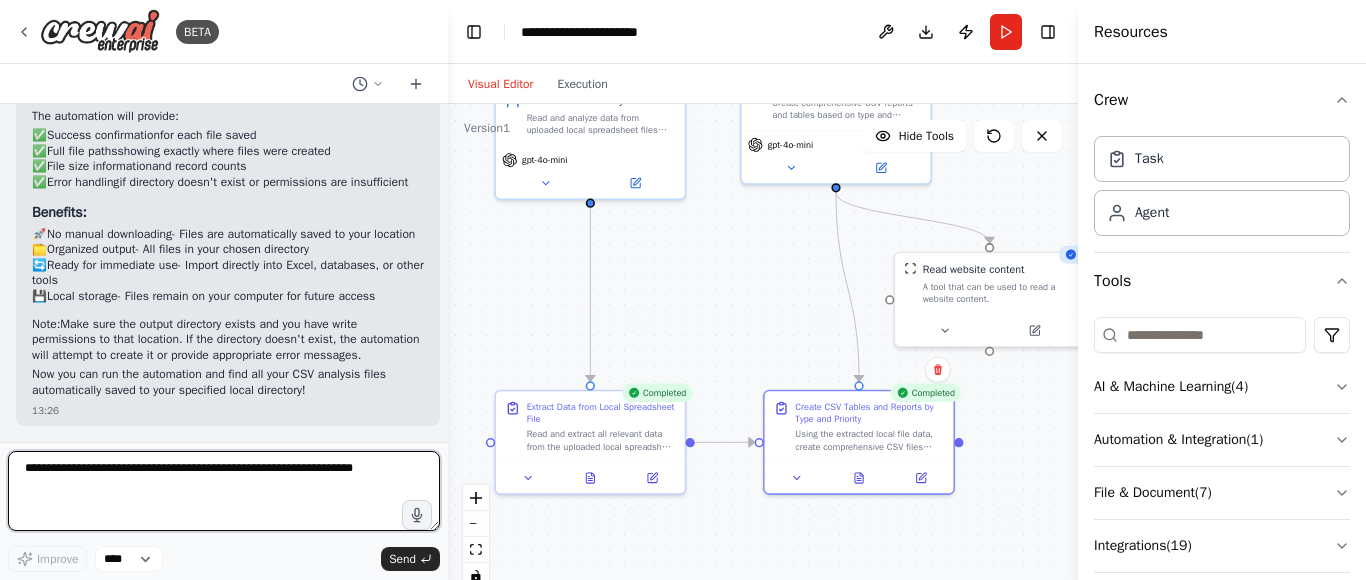 click at bounding box center [224, 491] 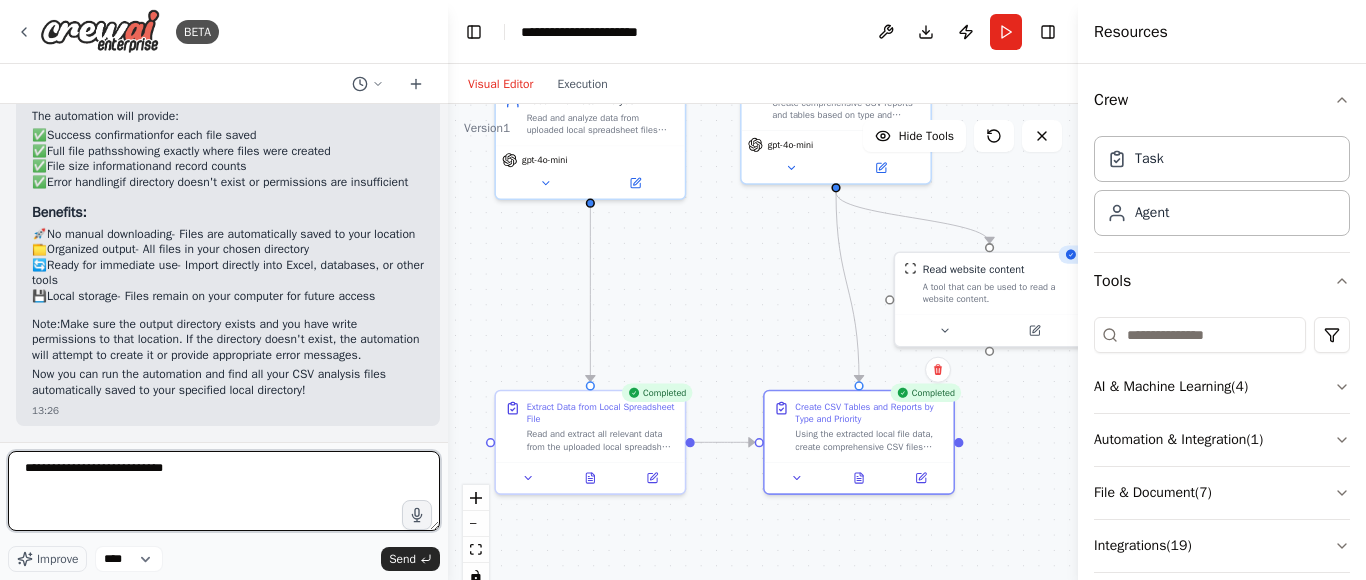 type on "**********" 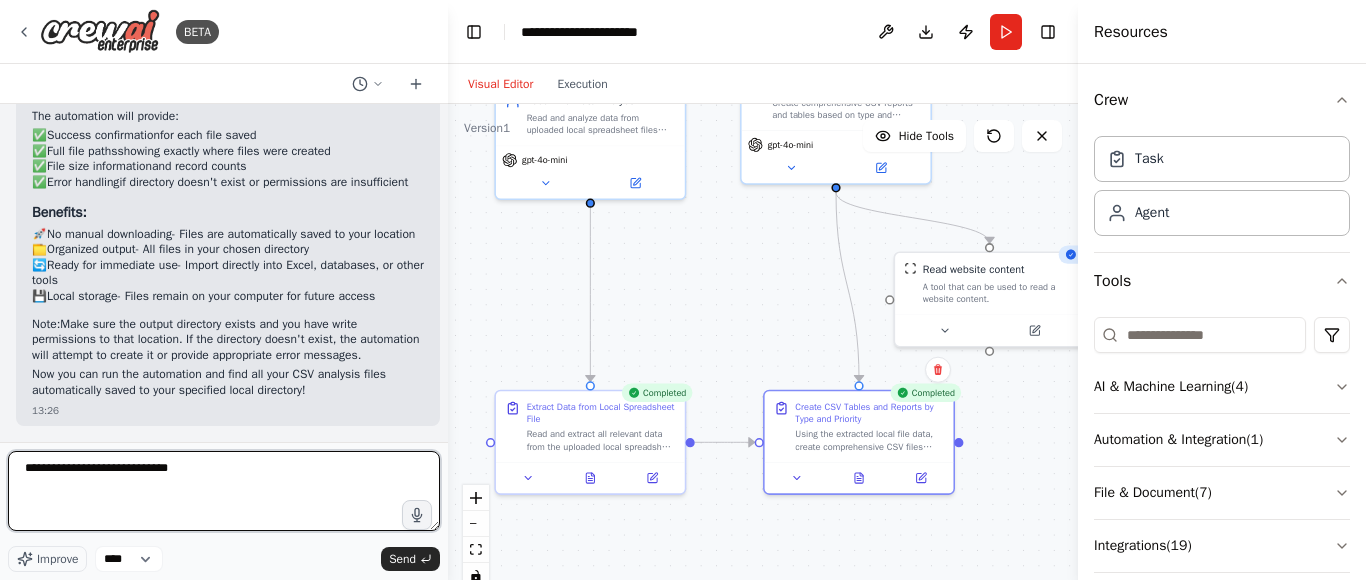 type 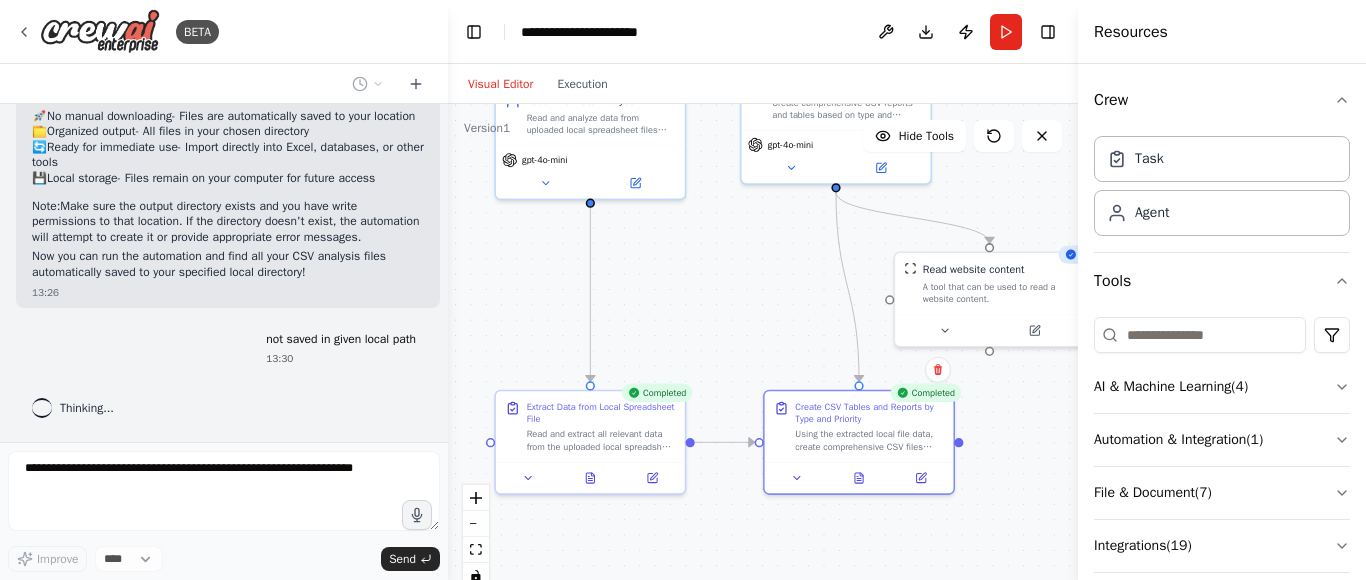 scroll, scrollTop: 8019, scrollLeft: 0, axis: vertical 